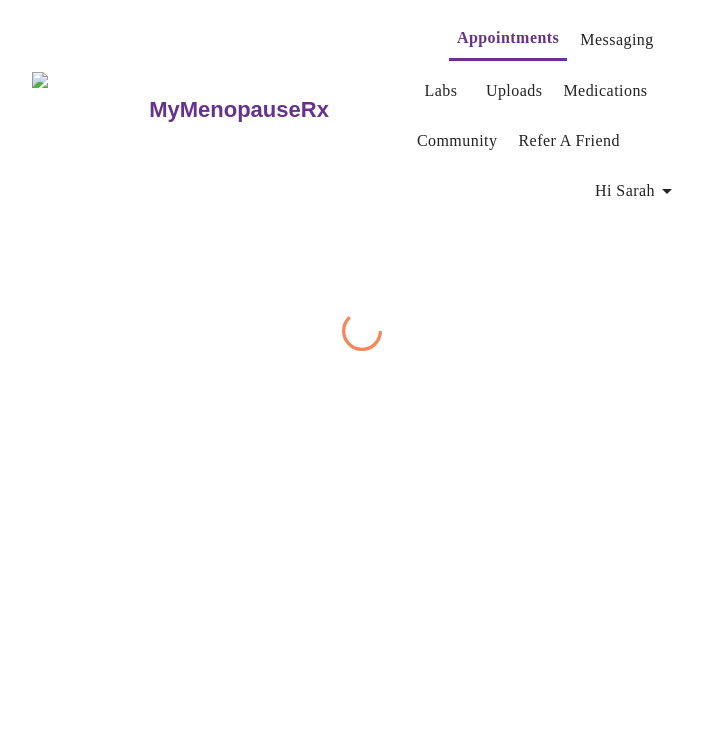 scroll, scrollTop: 0, scrollLeft: 0, axis: both 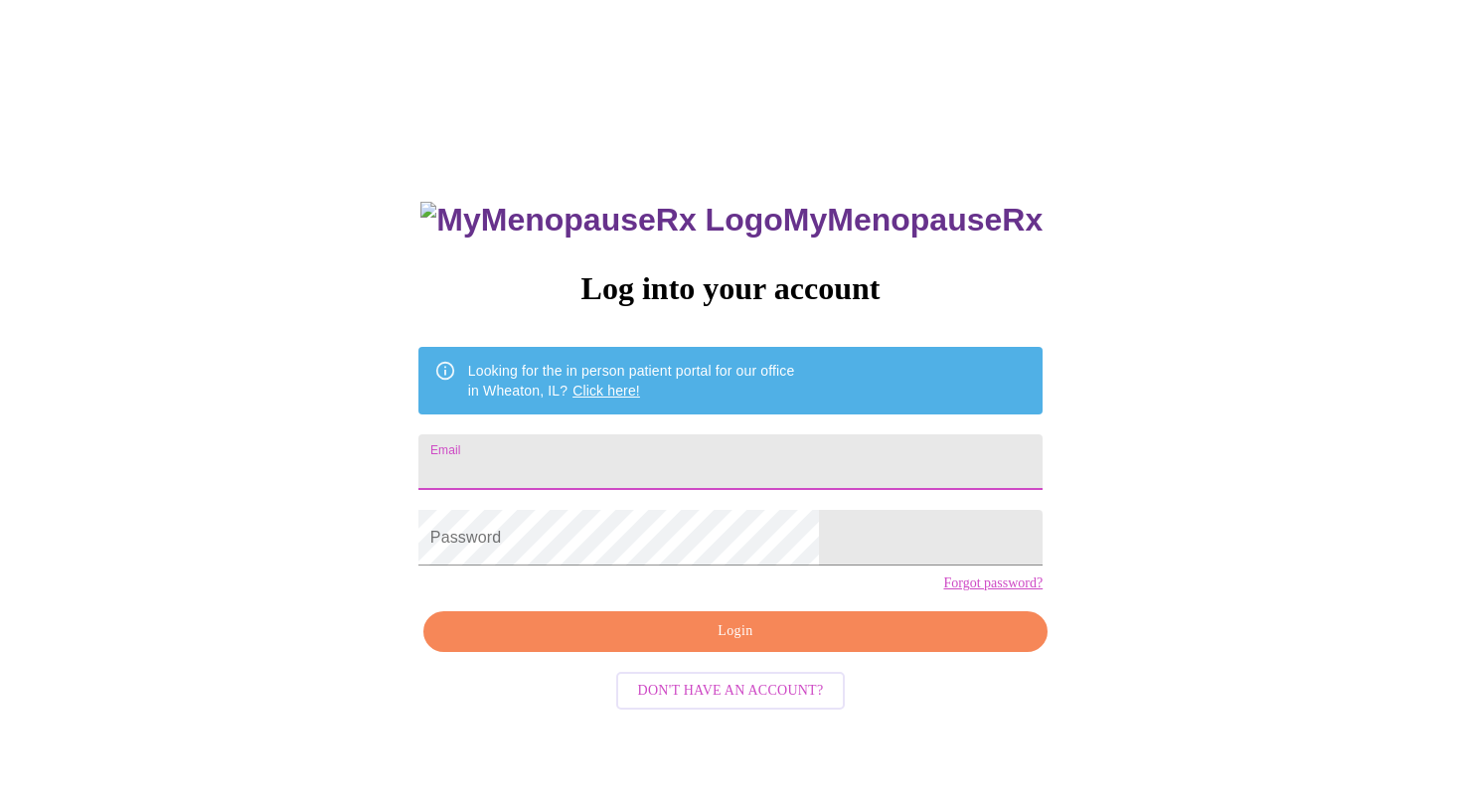 type on "[EMAIL]" 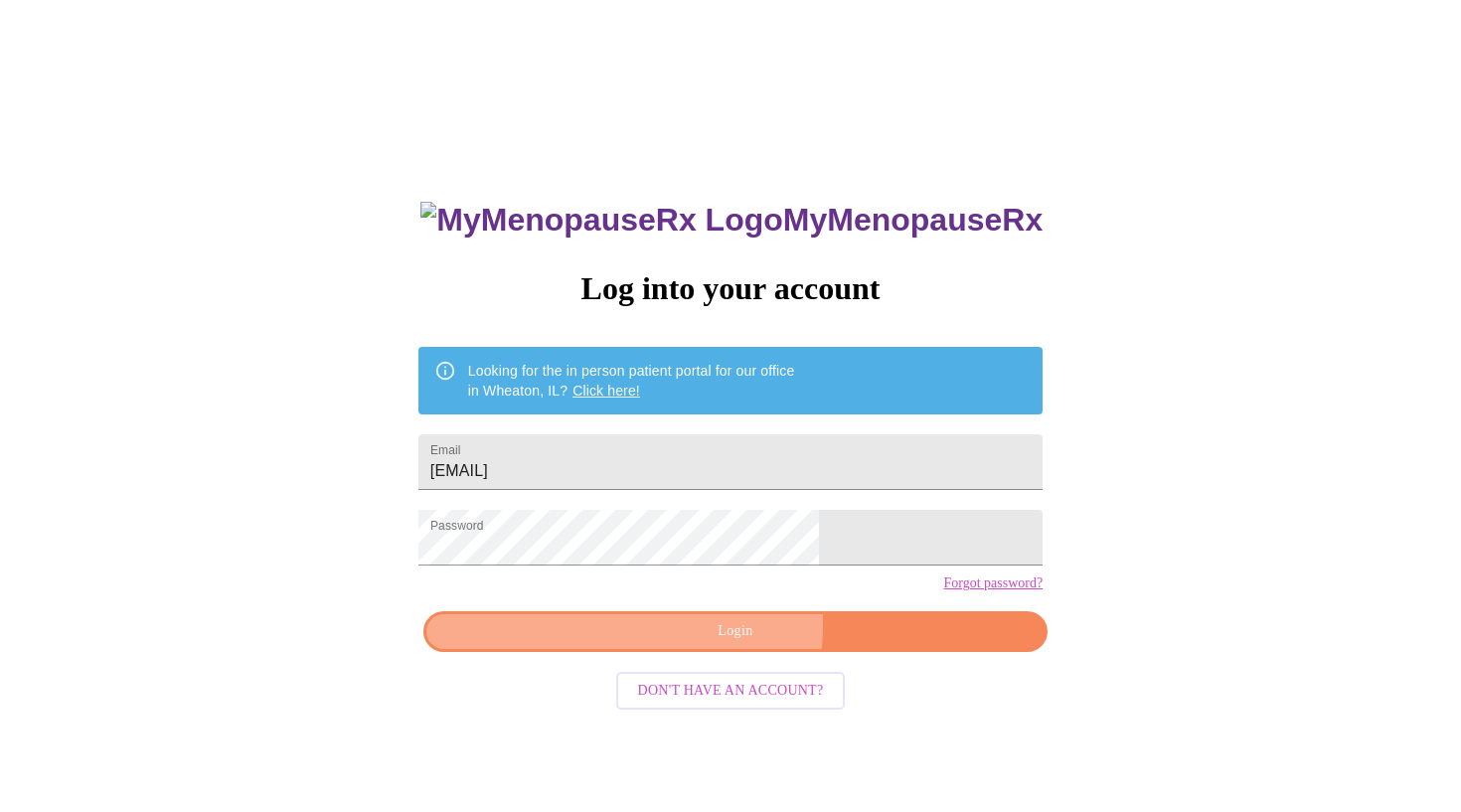 click on "Login" at bounding box center (735, 631) 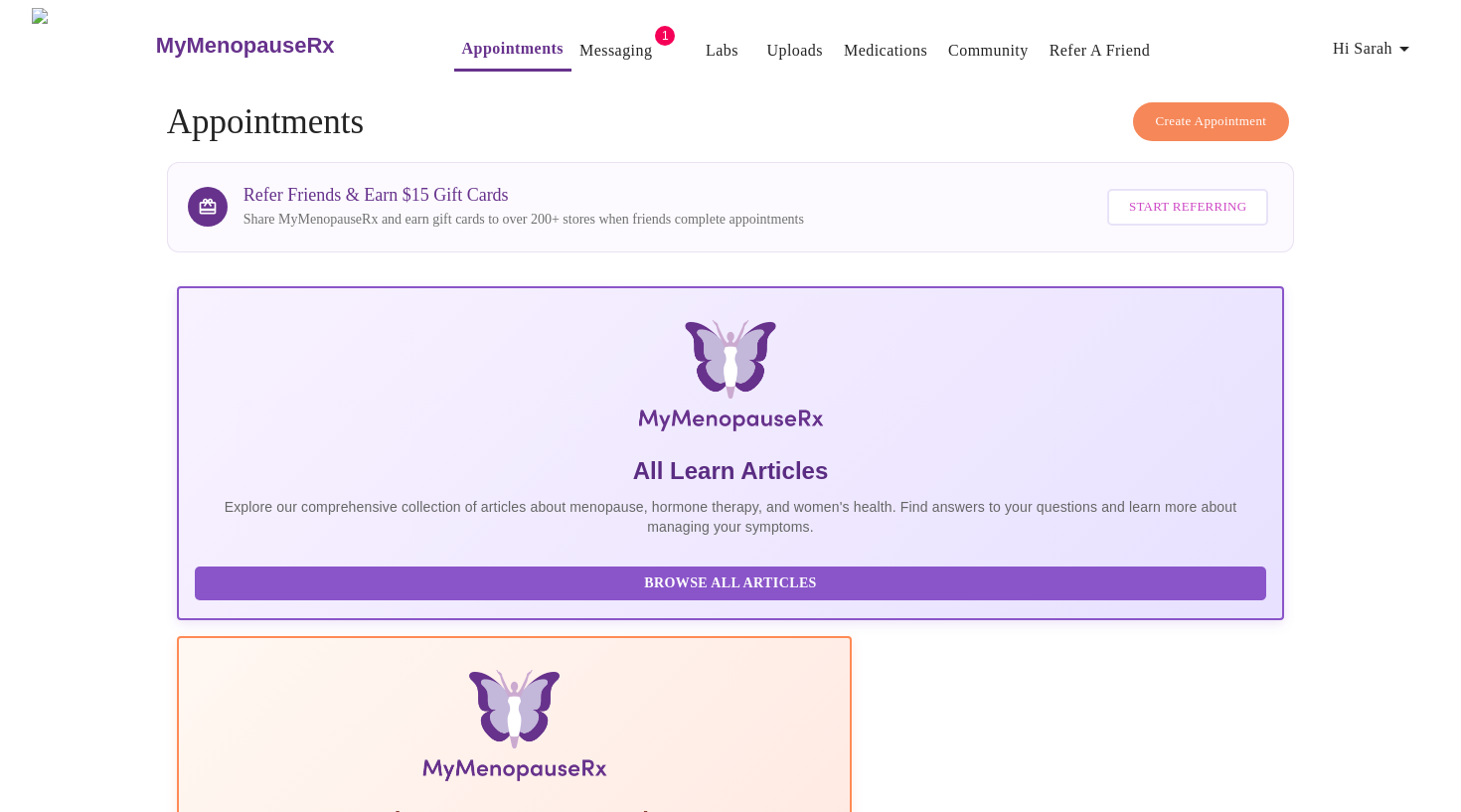 scroll, scrollTop: 0, scrollLeft: 0, axis: both 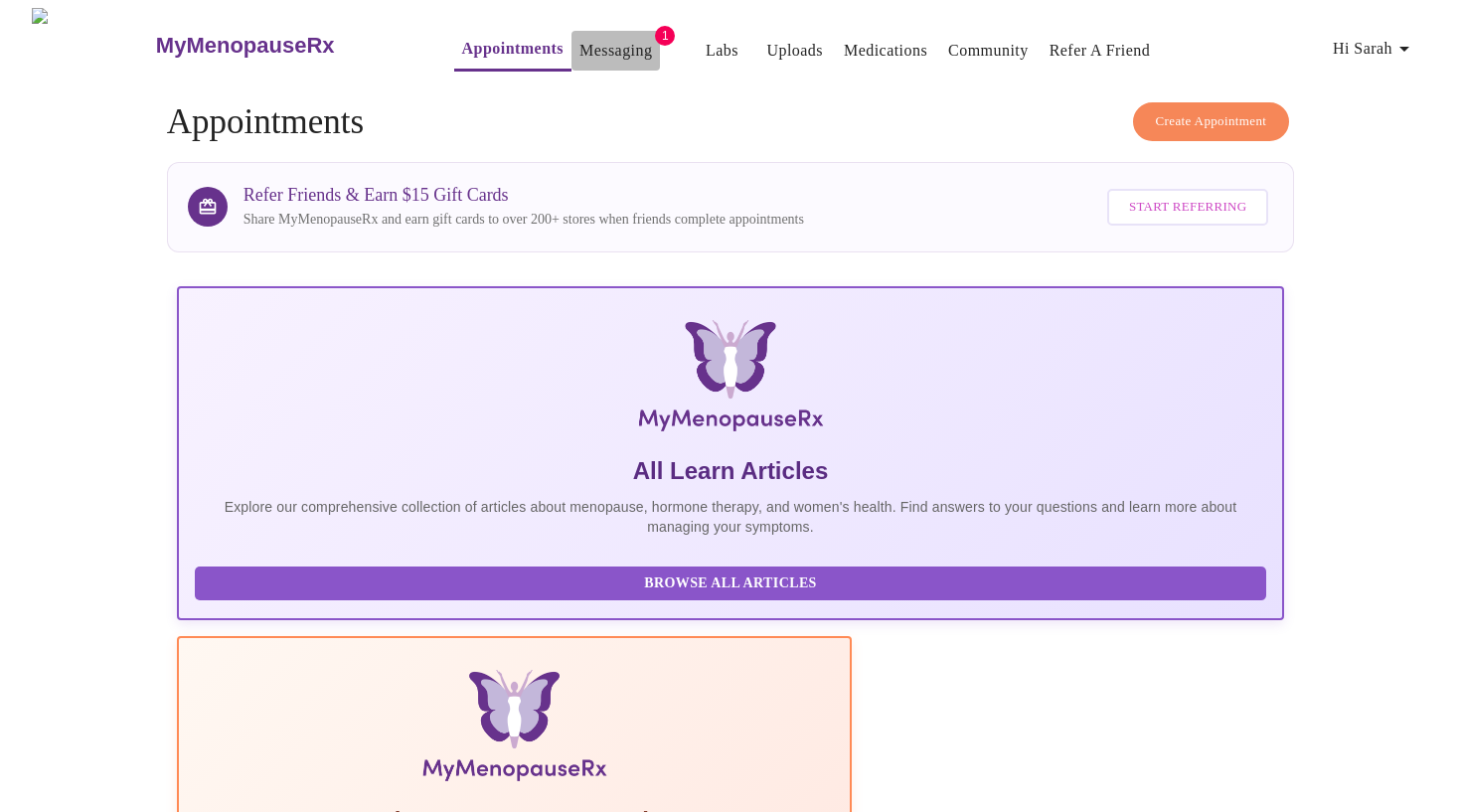 click on "Messaging" at bounding box center (615, 51) 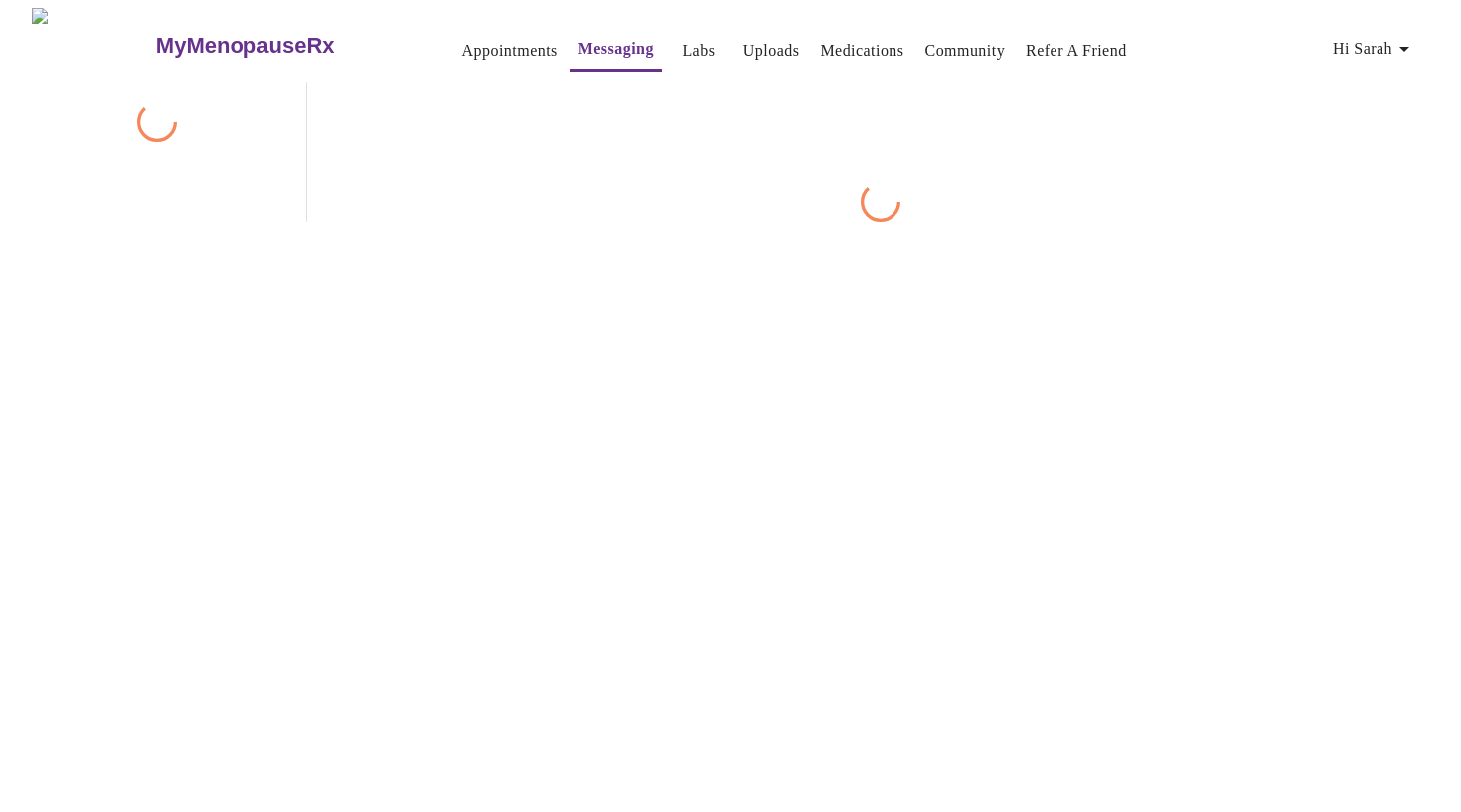 scroll, scrollTop: 75, scrollLeft: 0, axis: vertical 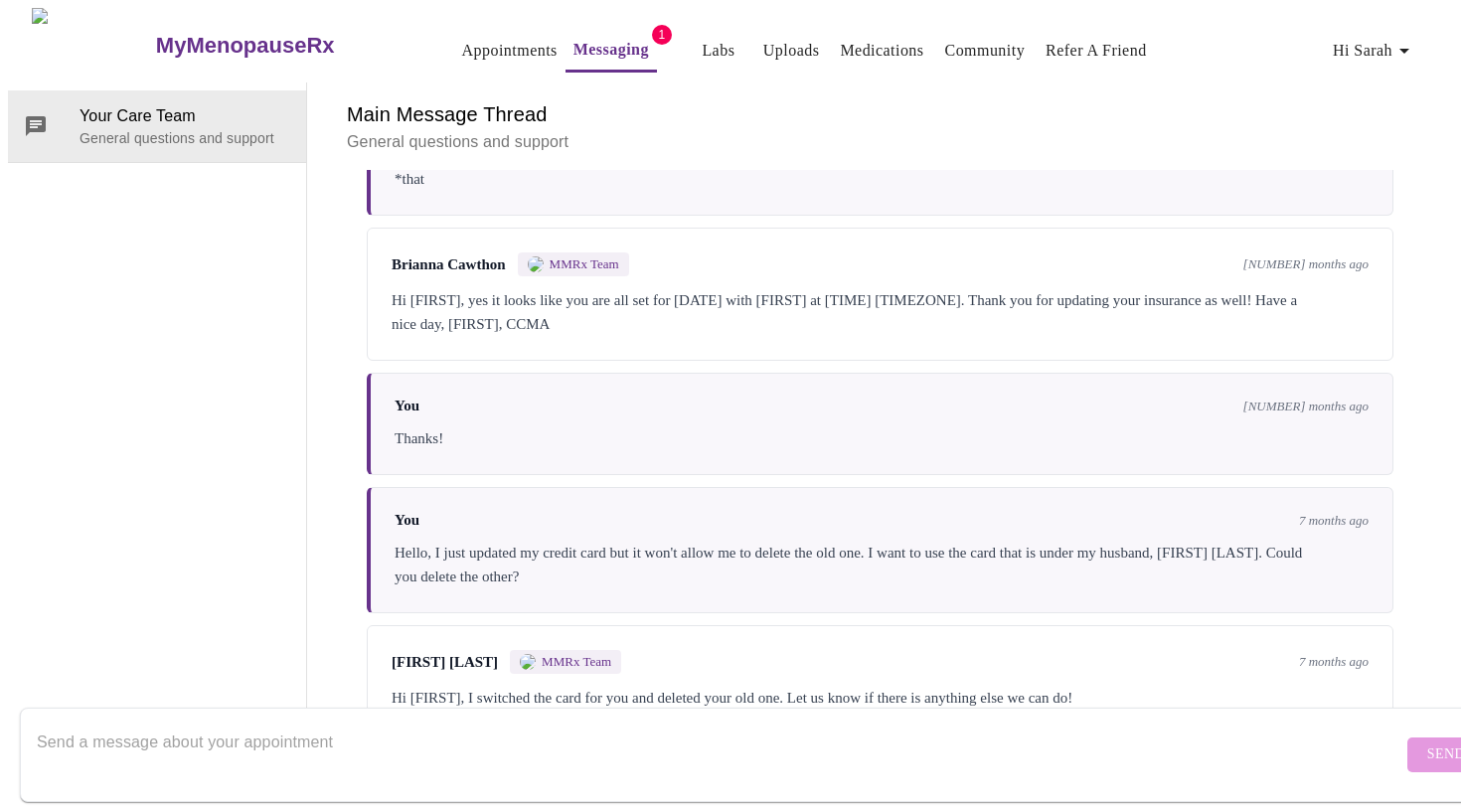 click on "Appointments" at bounding box center (510, 51) 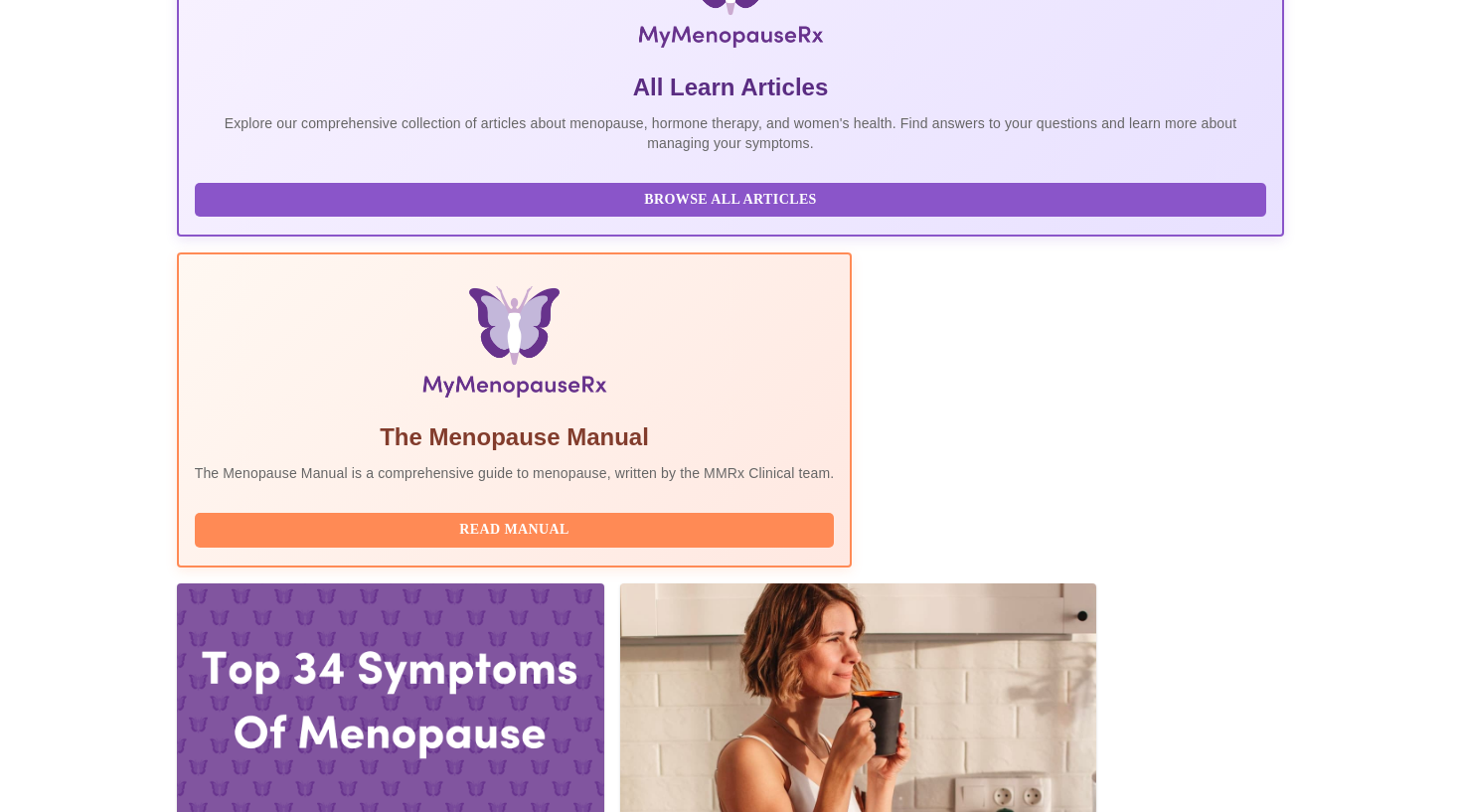 scroll, scrollTop: 394, scrollLeft: 0, axis: vertical 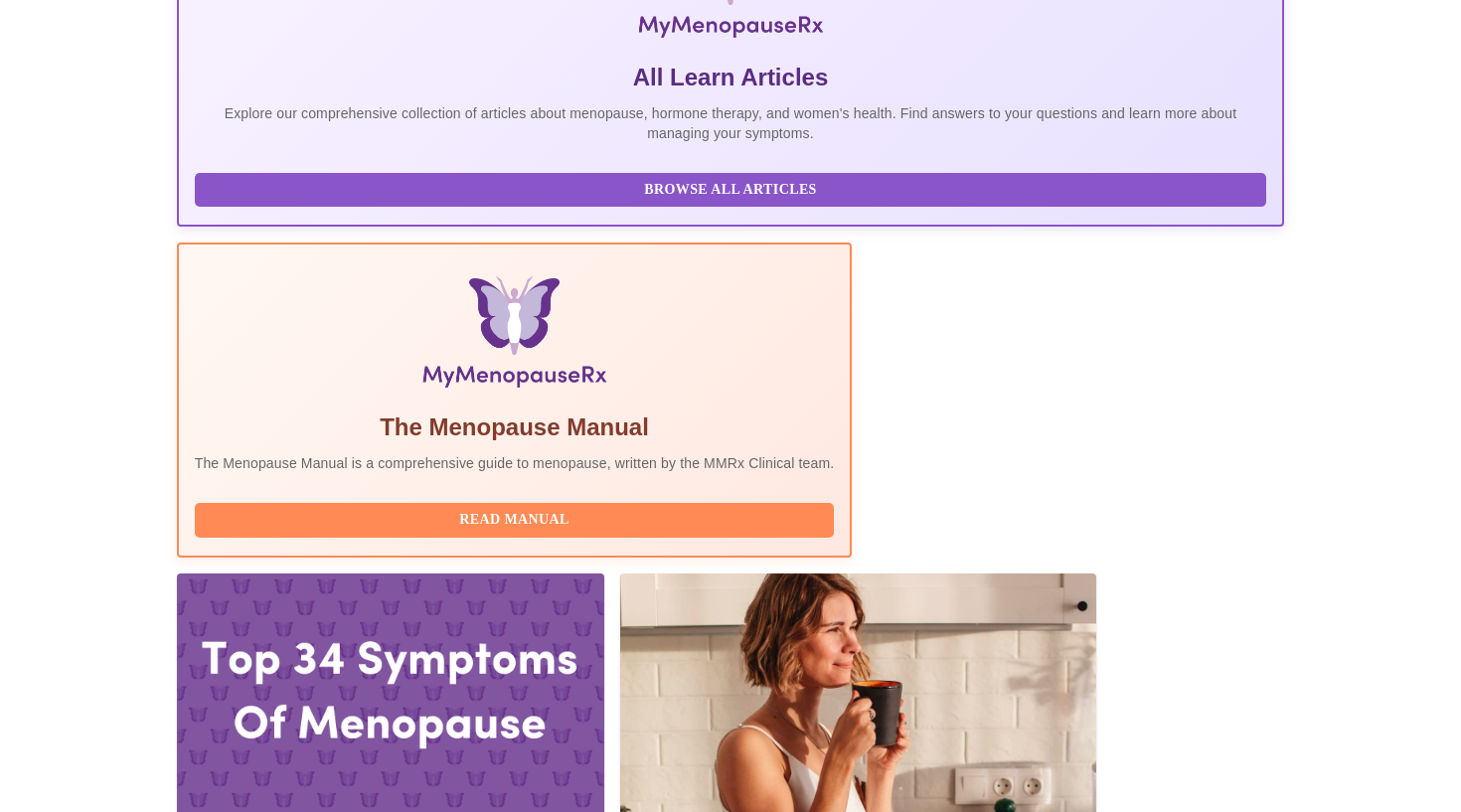 click on "Complete Pre-Assessment" at bounding box center [1149, 2142] 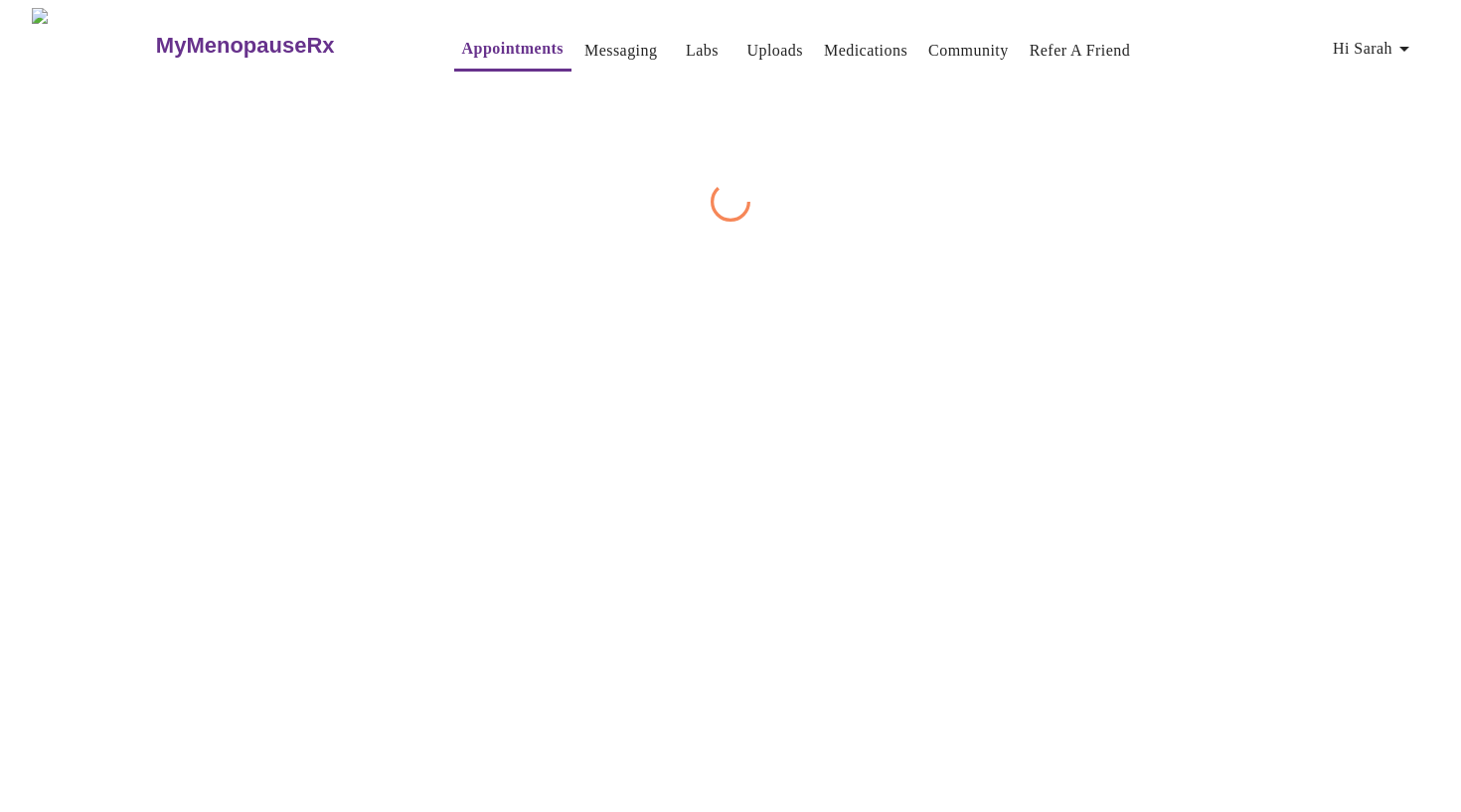 scroll, scrollTop: 0, scrollLeft: 0, axis: both 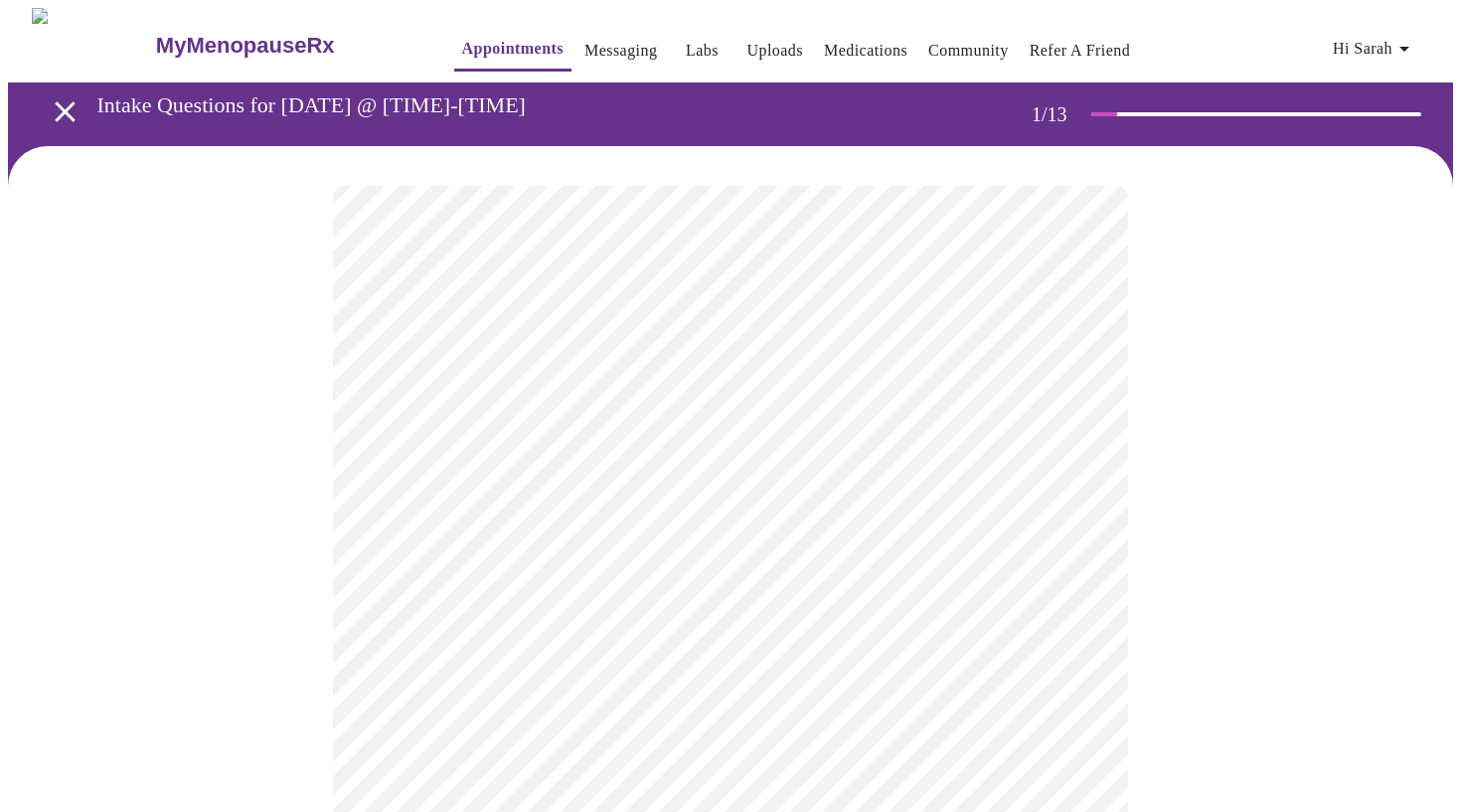 click on "MyMenopauseRx Appointments Messaging Labs Uploads Medications Community Refer a Friend Hi [FIRST]   Intake Questions for [DATE] @ [TIME]-[TIME] [NUMBER]  /  13 Settings Billing Invoices Log out" at bounding box center [730, 919] 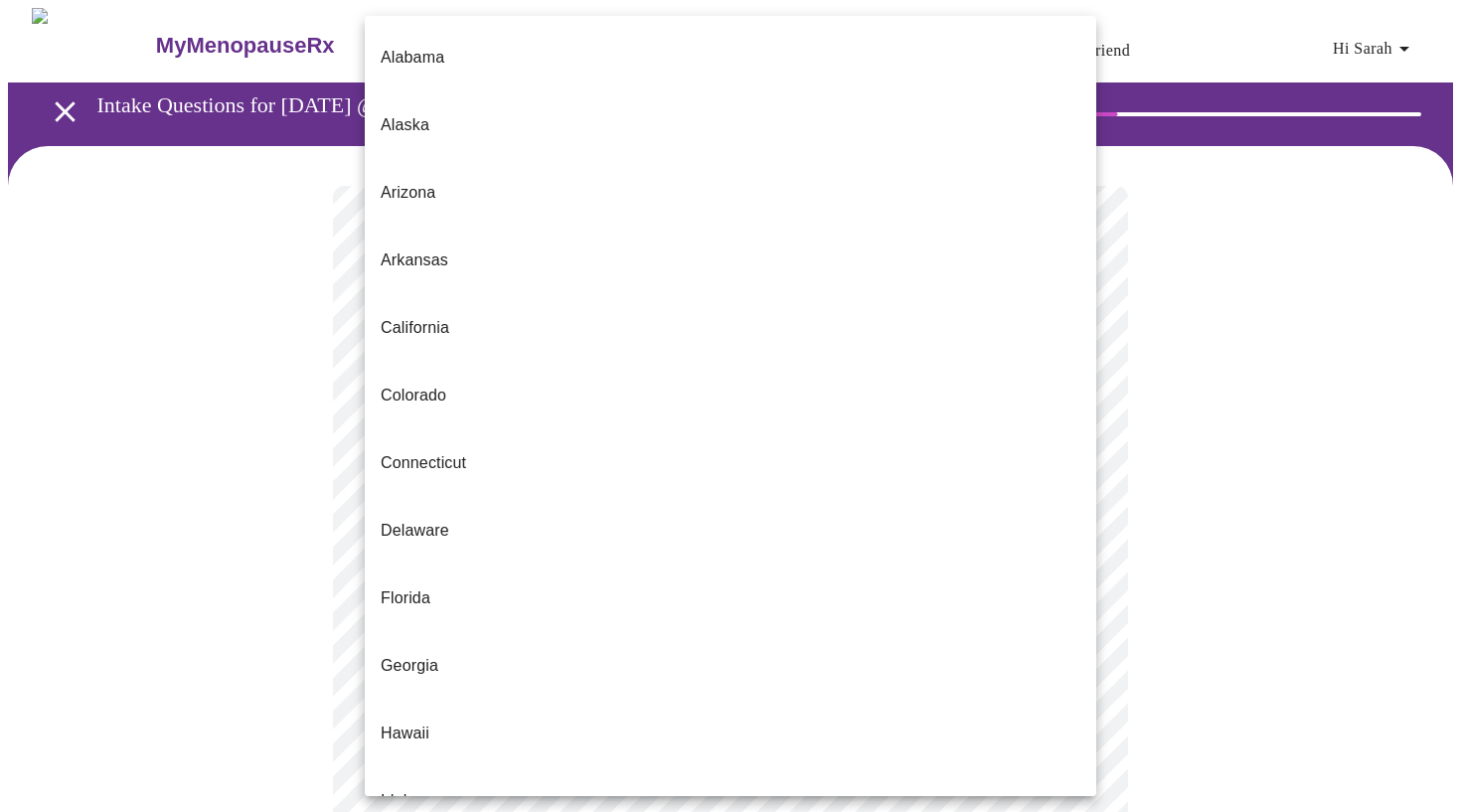 click on "Illinois" at bounding box center (730, 869) 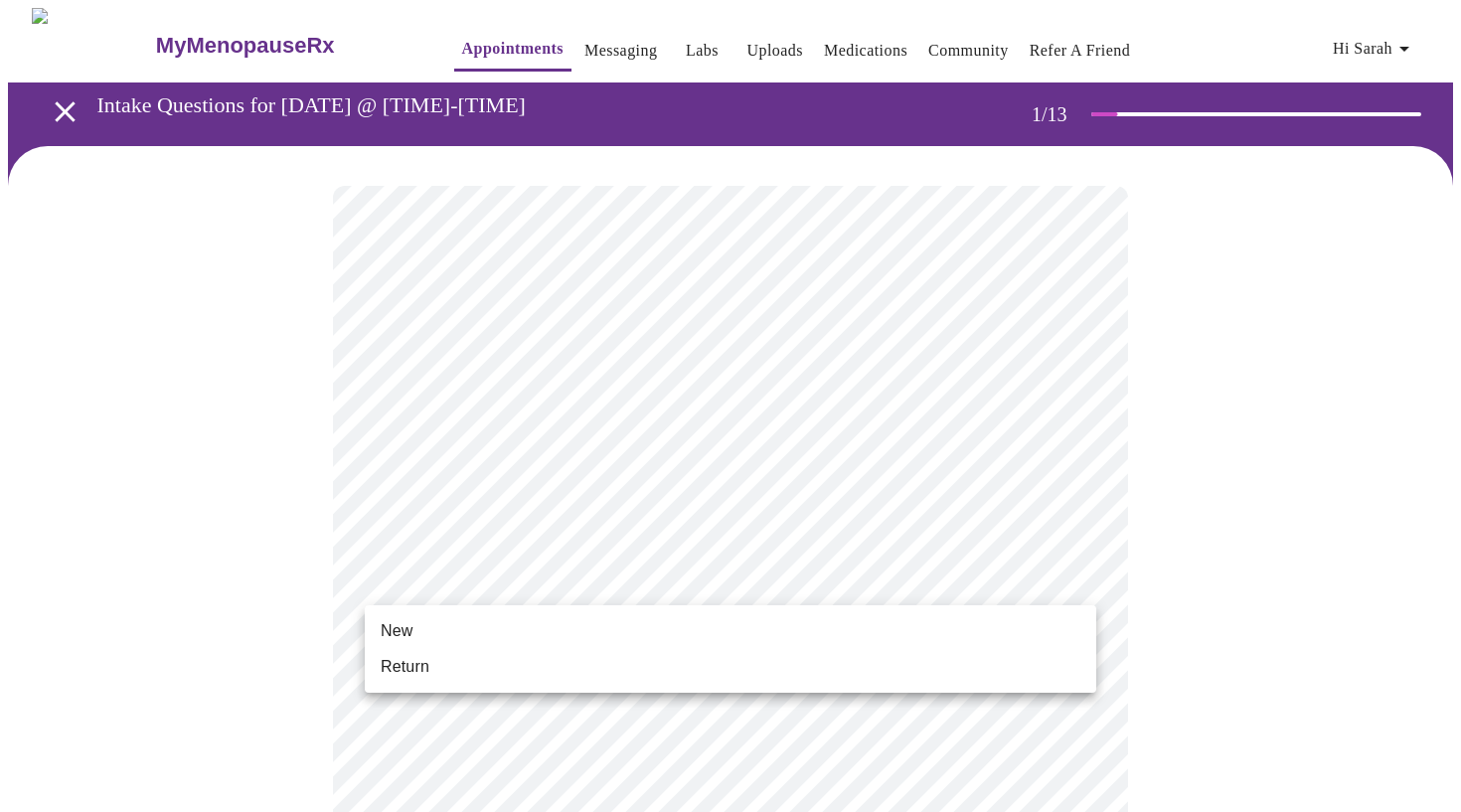 click on "MyMenopauseRx Appointments Messaging Labs Uploads Medications Community Refer a Friend Hi [FIRST]   Intake Questions for [DATE] @ [TIME]-[TIME] [NUMBER]  /  13 Settings Billing Invoices Log out New Return" at bounding box center [730, 914] 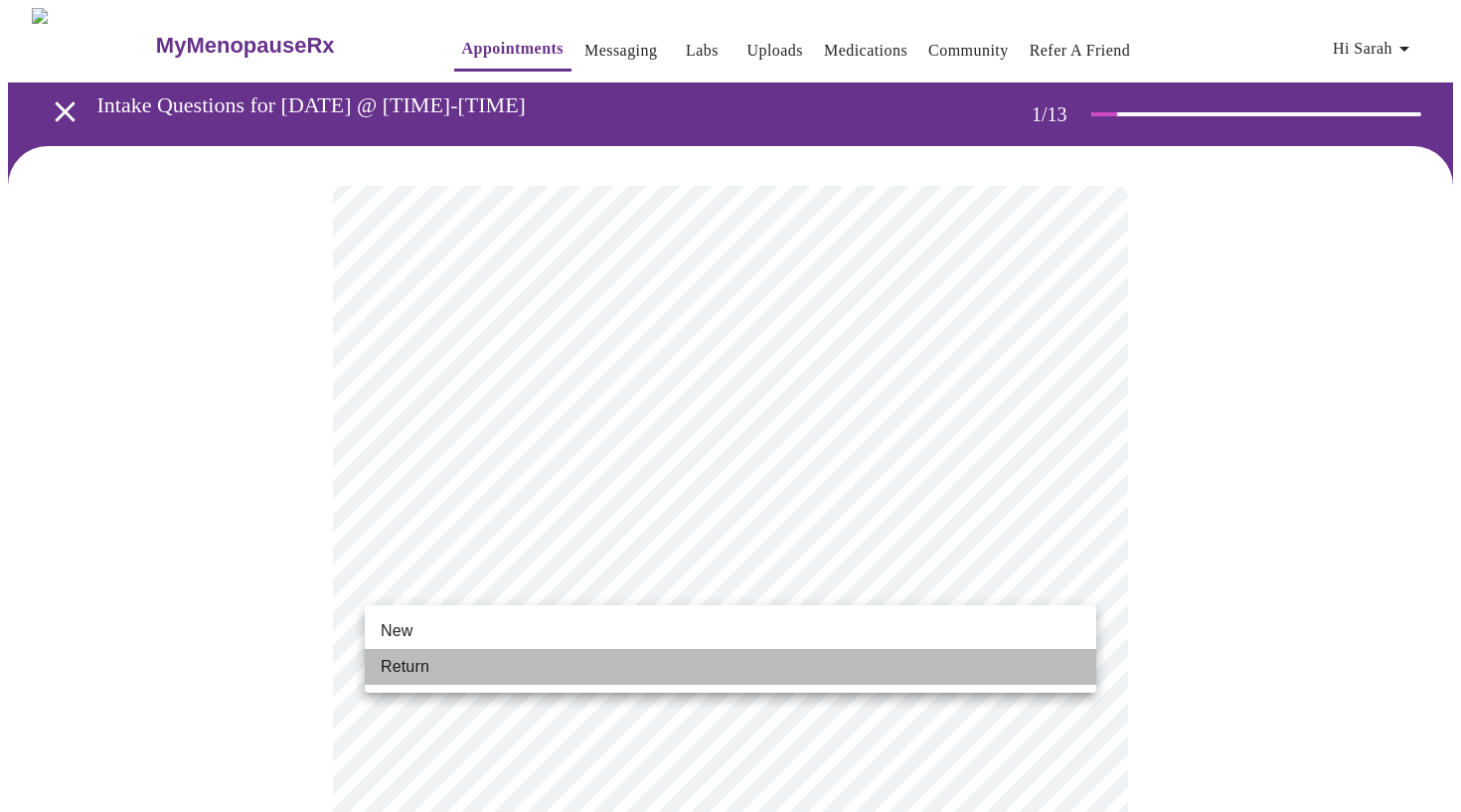 click on "Return" at bounding box center (730, 667) 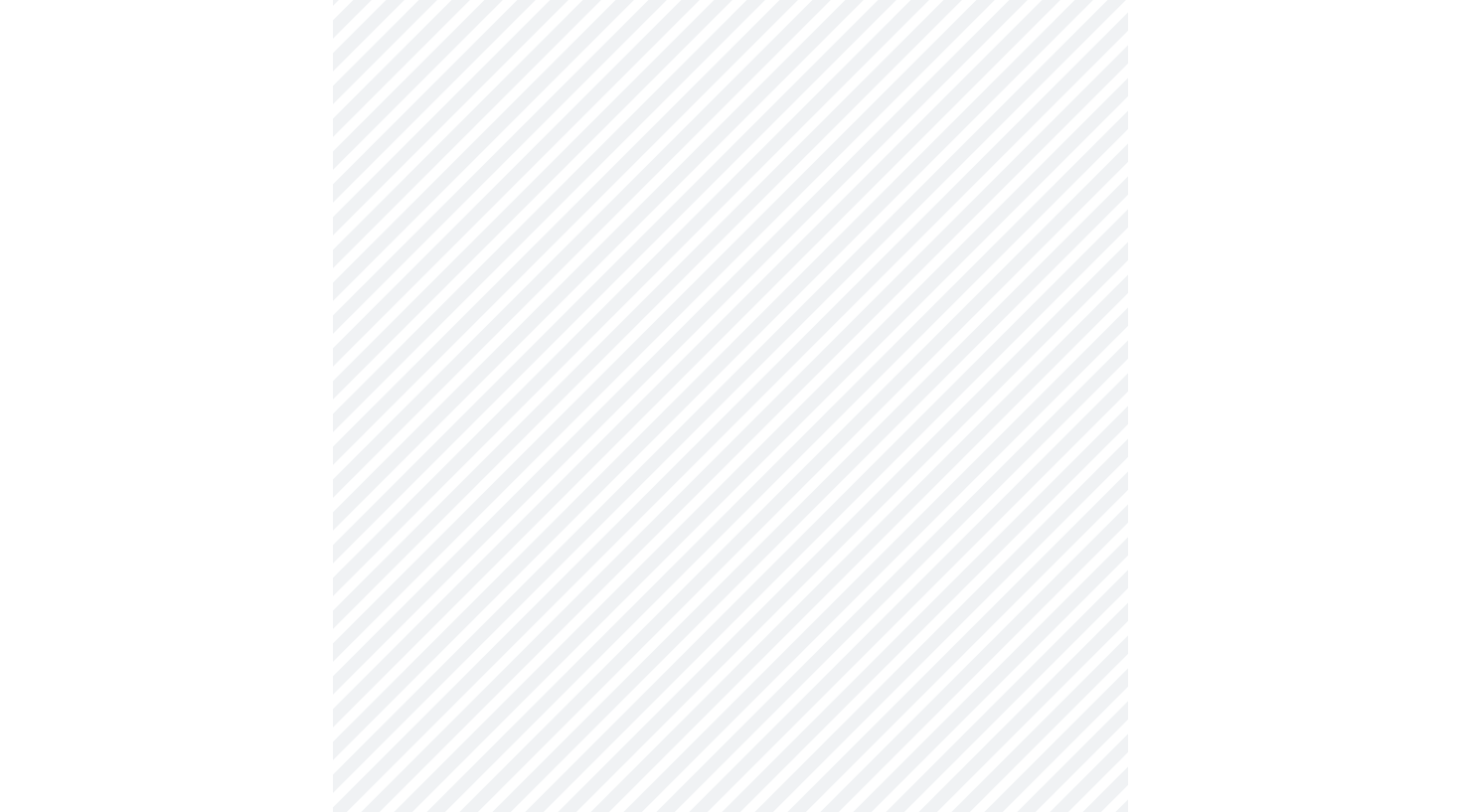 scroll, scrollTop: 941, scrollLeft: 0, axis: vertical 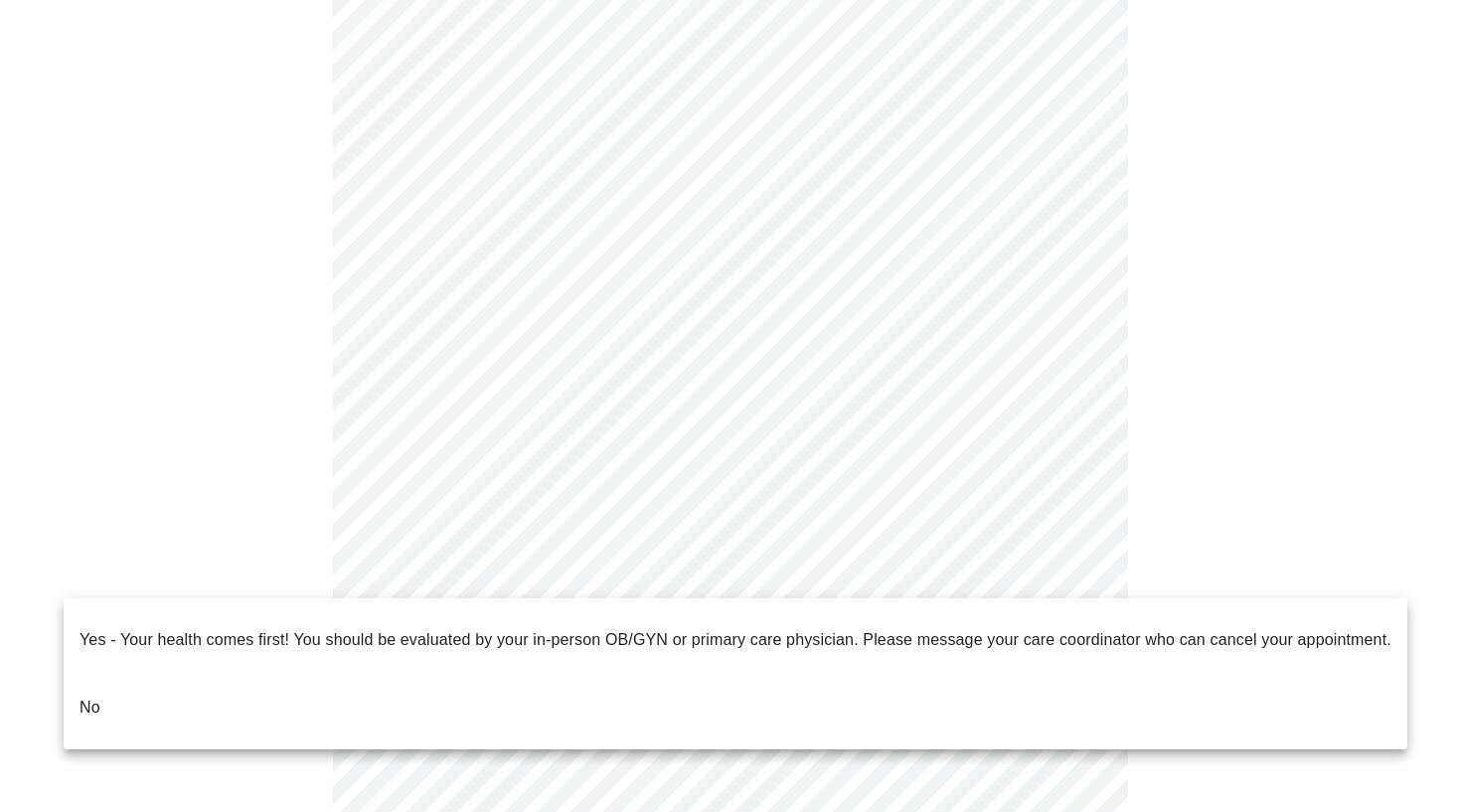 click on "MyMenopauseRx Appointments Messaging Labs Uploads Medications Community Refer a Friend Hi [FIRST]   Intake Questions for [DATE] @ [TIME]-[TIME] [NUMBER]  /  13 Settings Billing Invoices Log out Yes - Your health comes first! You should be evaluated by your in-person OB/GYN or primary care physician.  Please message your care coordinator who can cancel your appointment.
No" at bounding box center [730, -41] 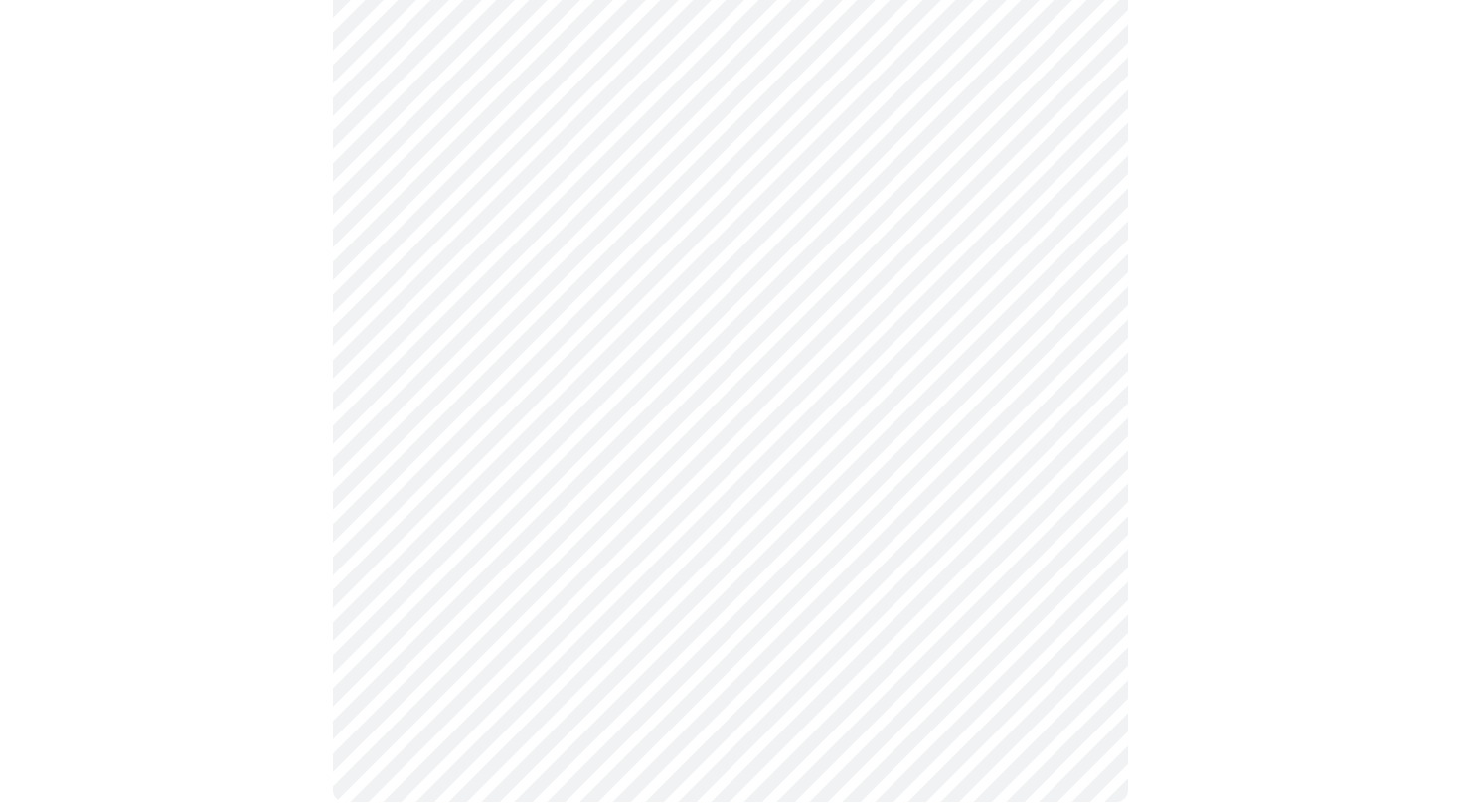 scroll, scrollTop: 0, scrollLeft: 0, axis: both 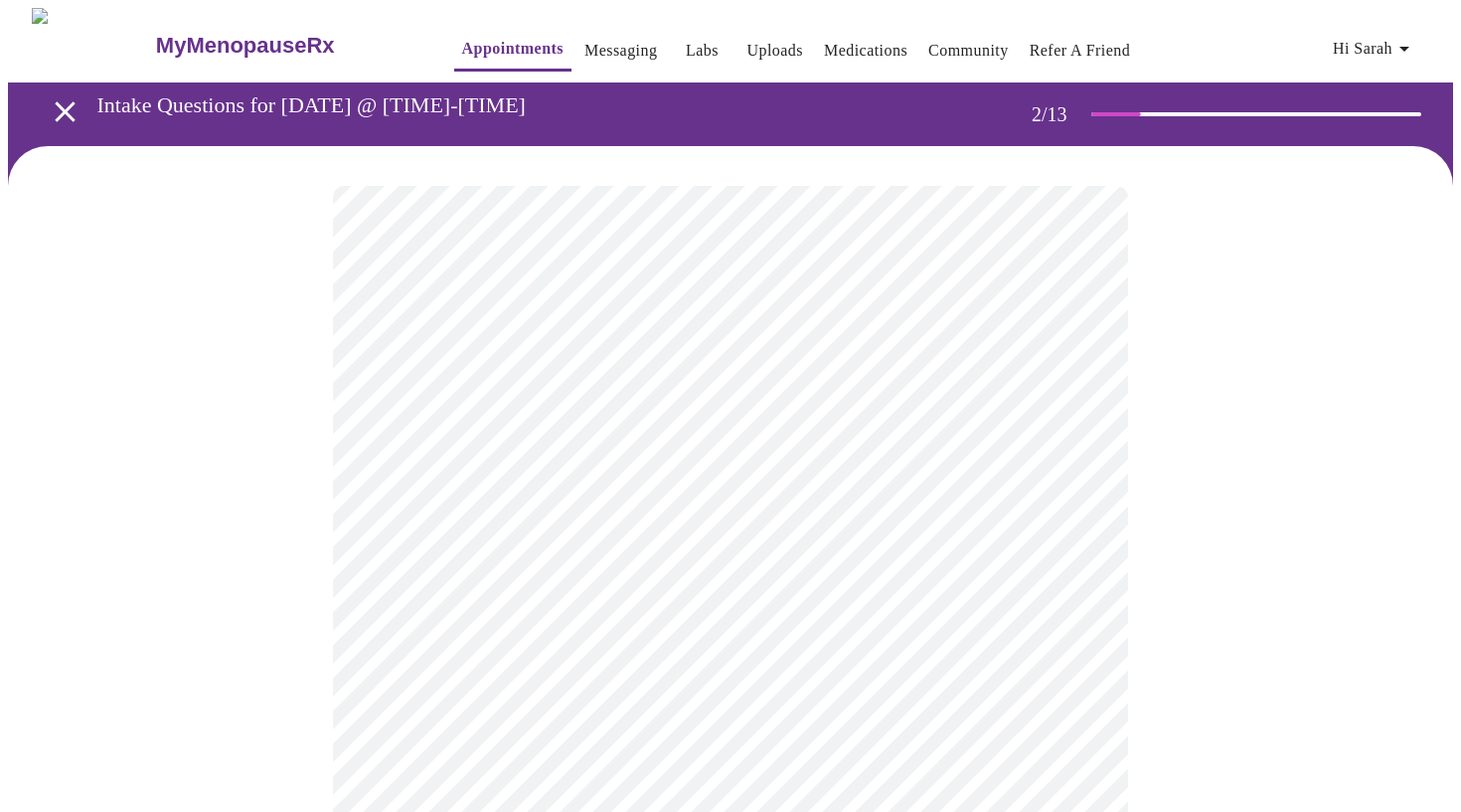 click on "MyMenopauseRx Appointments Messaging Labs Uploads Medications Community Refer a Friend Hi [FIRST]   Intake Questions for [DATE] @ [TIME]-[TIME] [NUMBER]  /  13 Settings Billing Invoices Log out" at bounding box center (730, 603) 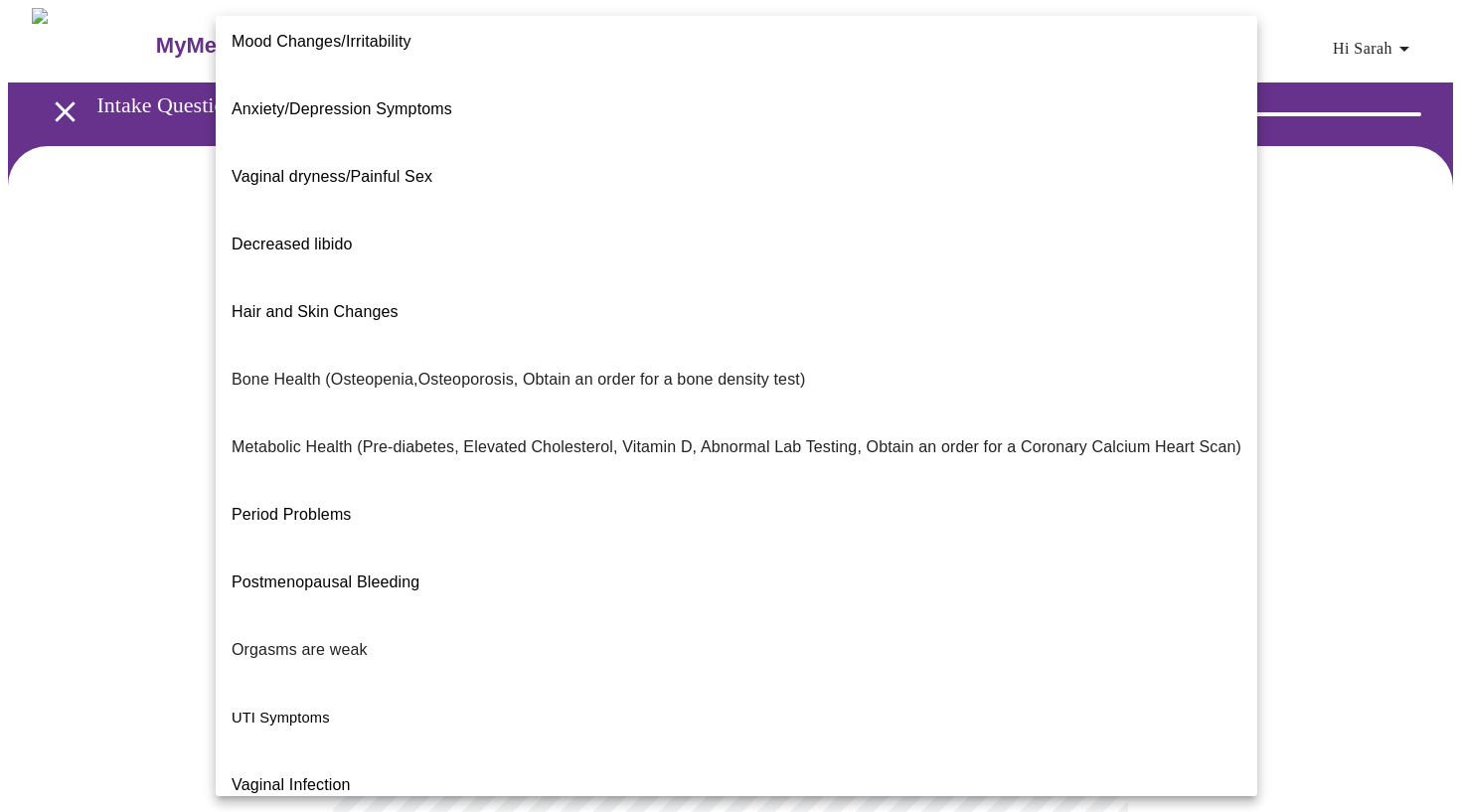 scroll, scrollTop: 218, scrollLeft: 0, axis: vertical 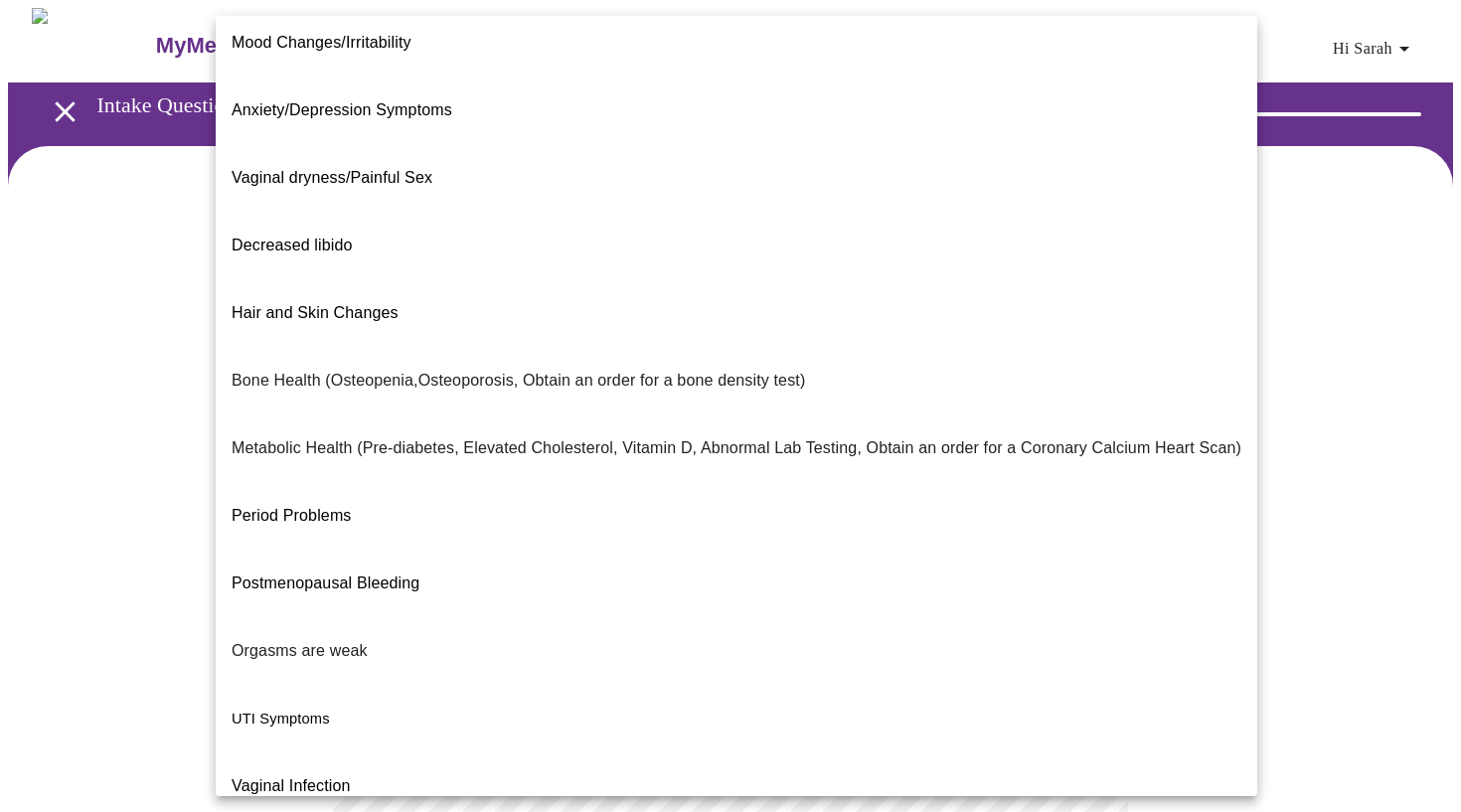 click on "I feel great - just need a refill." at bounding box center [736, 989] 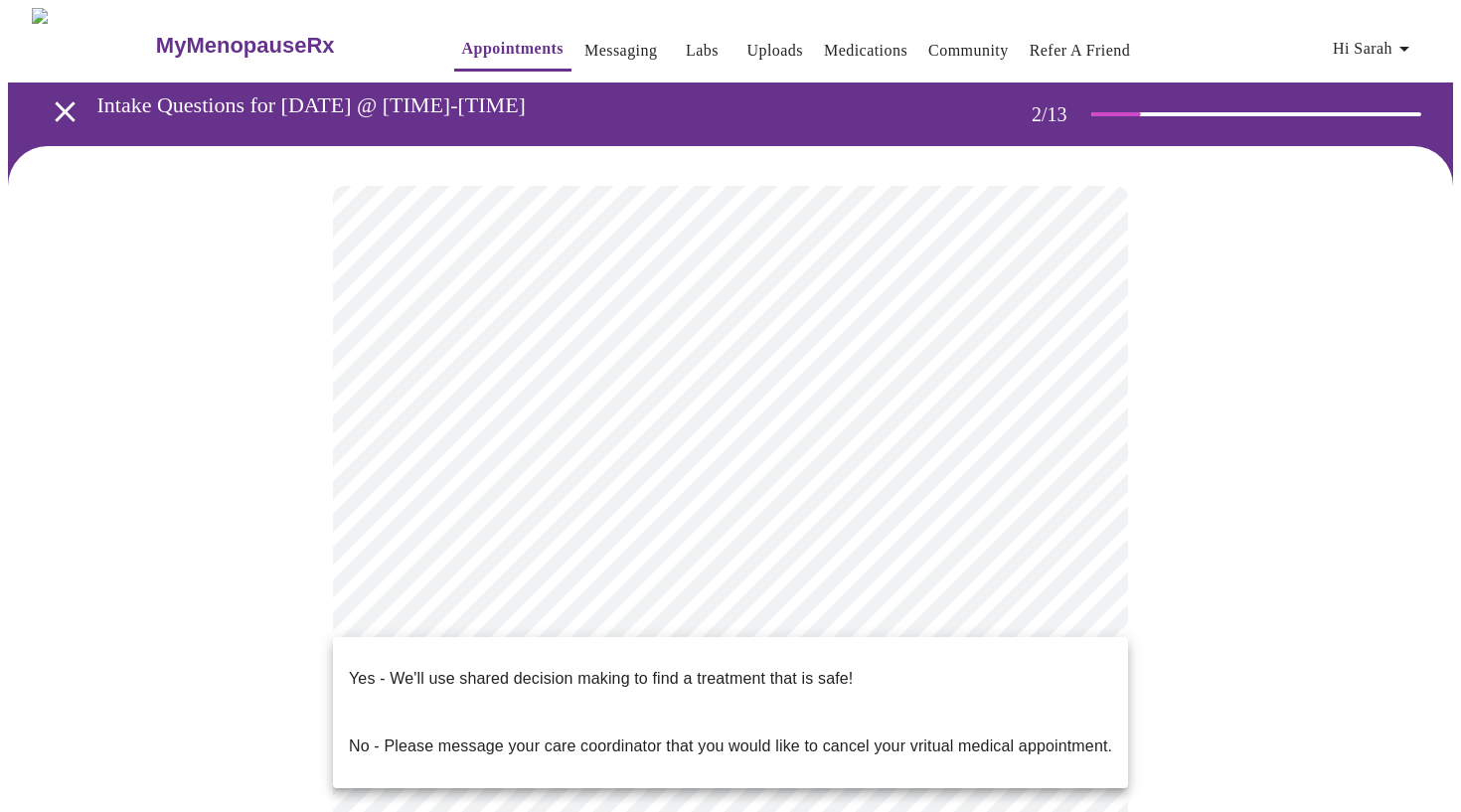 click on "MyMenopauseRx Appointments Messaging Labs Uploads Medications Community Refer a Friend Hi [FIRST]   Intake Questions for [DATE] @ [TIME]-[TIME] [NUMBER]  /  13 Settings Billing Invoices Log out Yes - We'll use shared decision making to find a treatment that is safe!
No - Please message your care coordinator that you would like to cancel your vritual medical appointment." at bounding box center (730, 598) 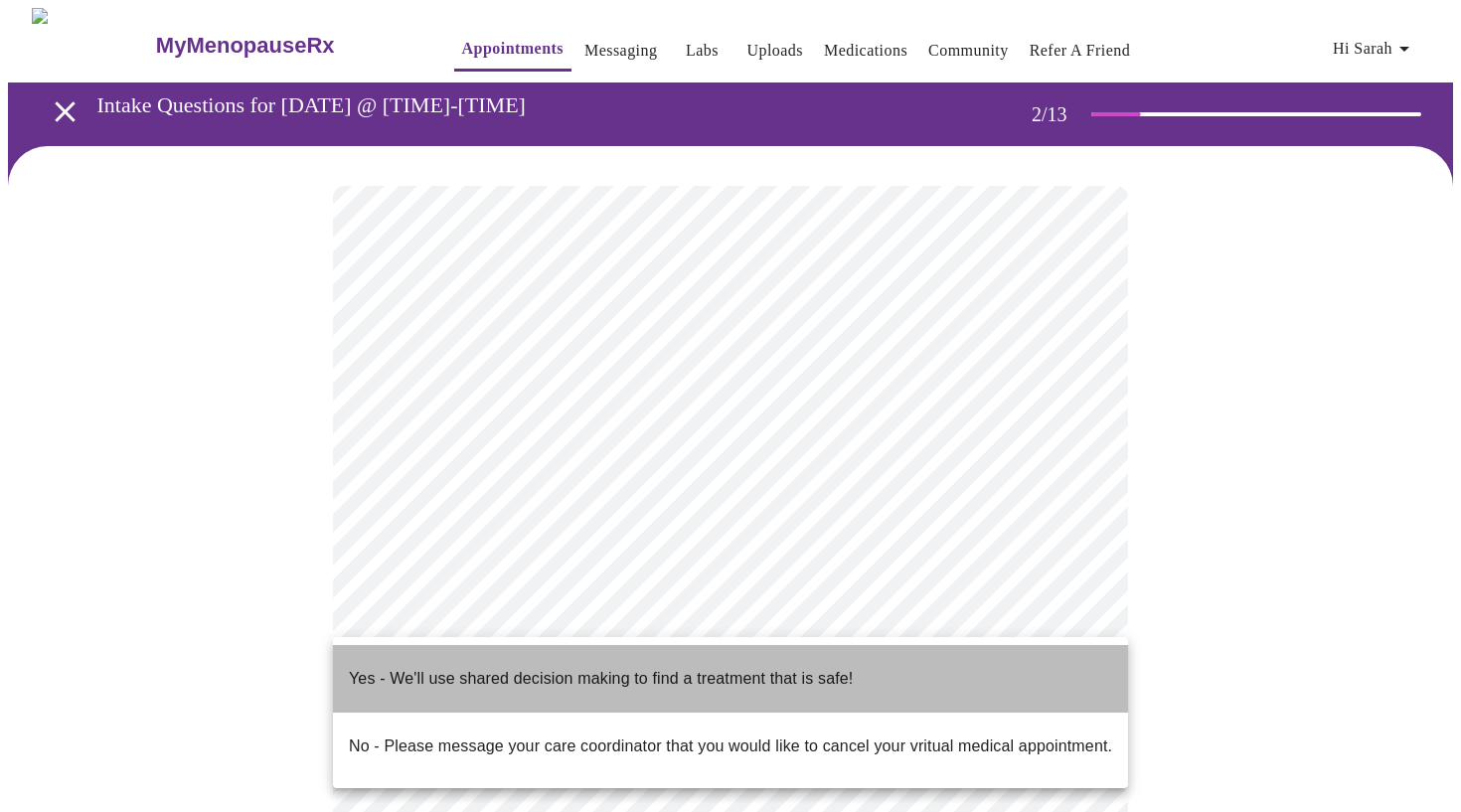 click on "Yes - We'll use shared decision making to find a treatment that is safe!" at bounding box center [600, 679] 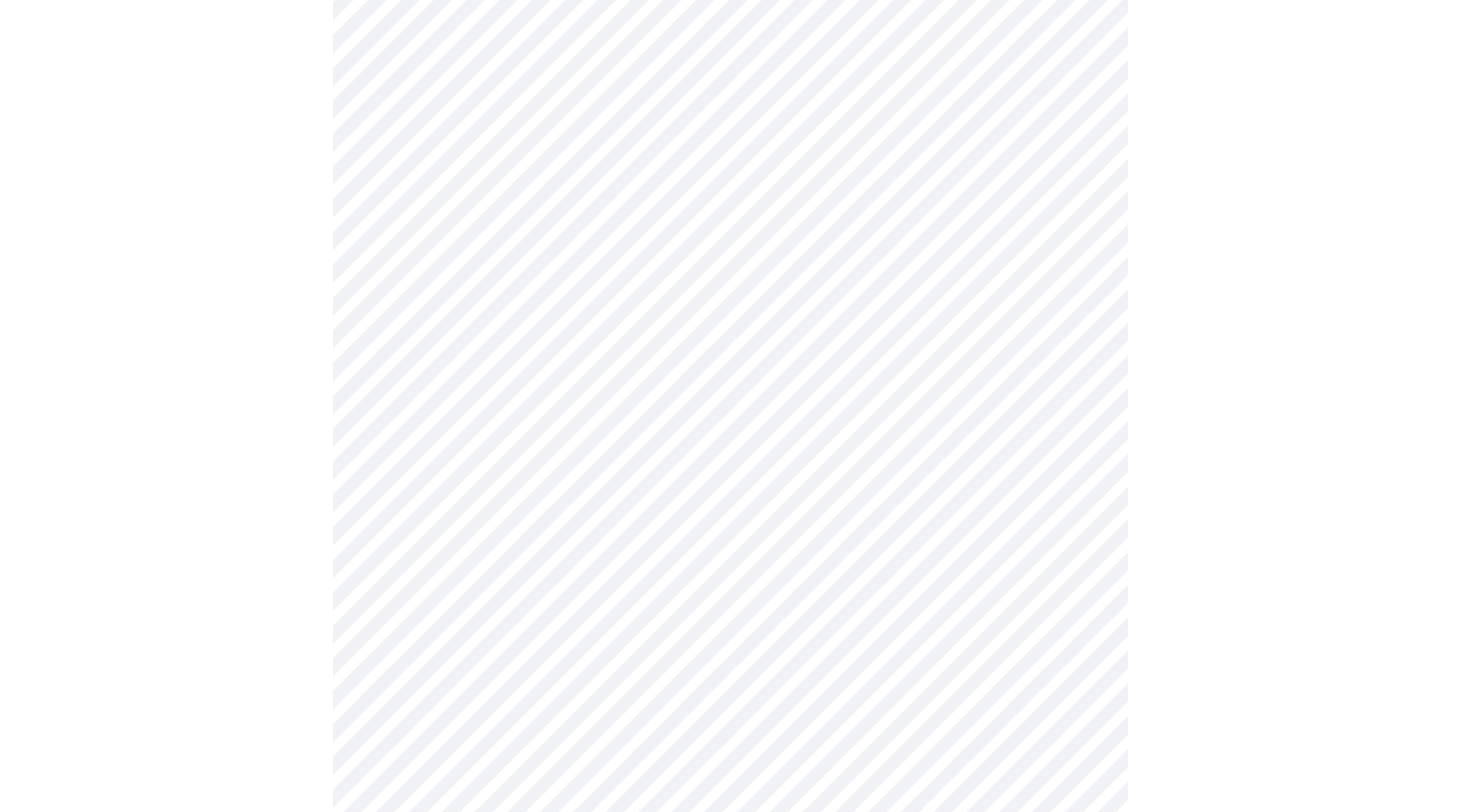 scroll, scrollTop: 0, scrollLeft: 0, axis: both 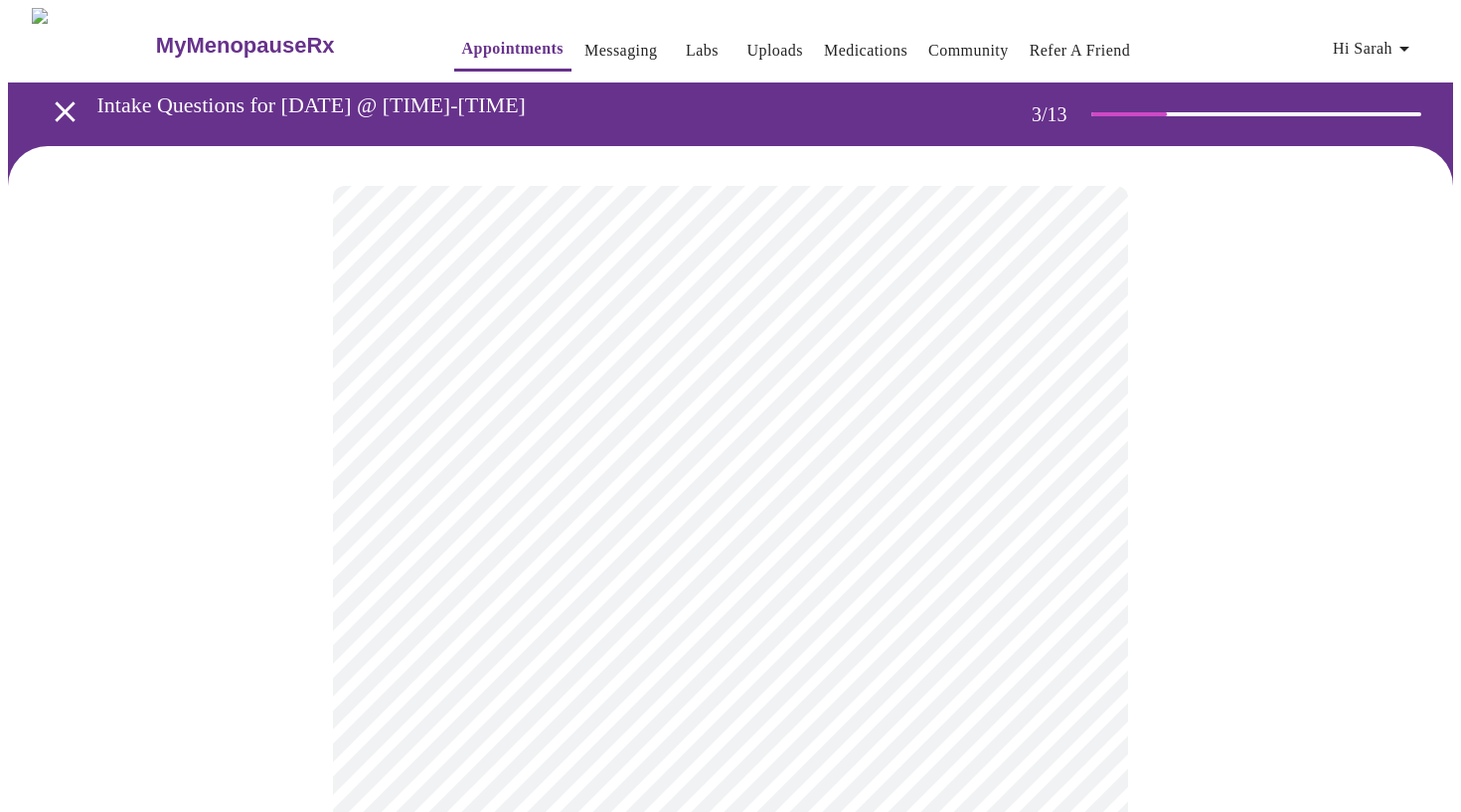 click on "MyMenopauseRx Appointments Messaging Labs Uploads Medications Community Refer a Friend Hi [FIRST]   Intake Questions for [DATE] @ [TIME]-[TIME] [NUMBER]  /  13 Settings Billing Invoices Log out" at bounding box center (730, 1346) 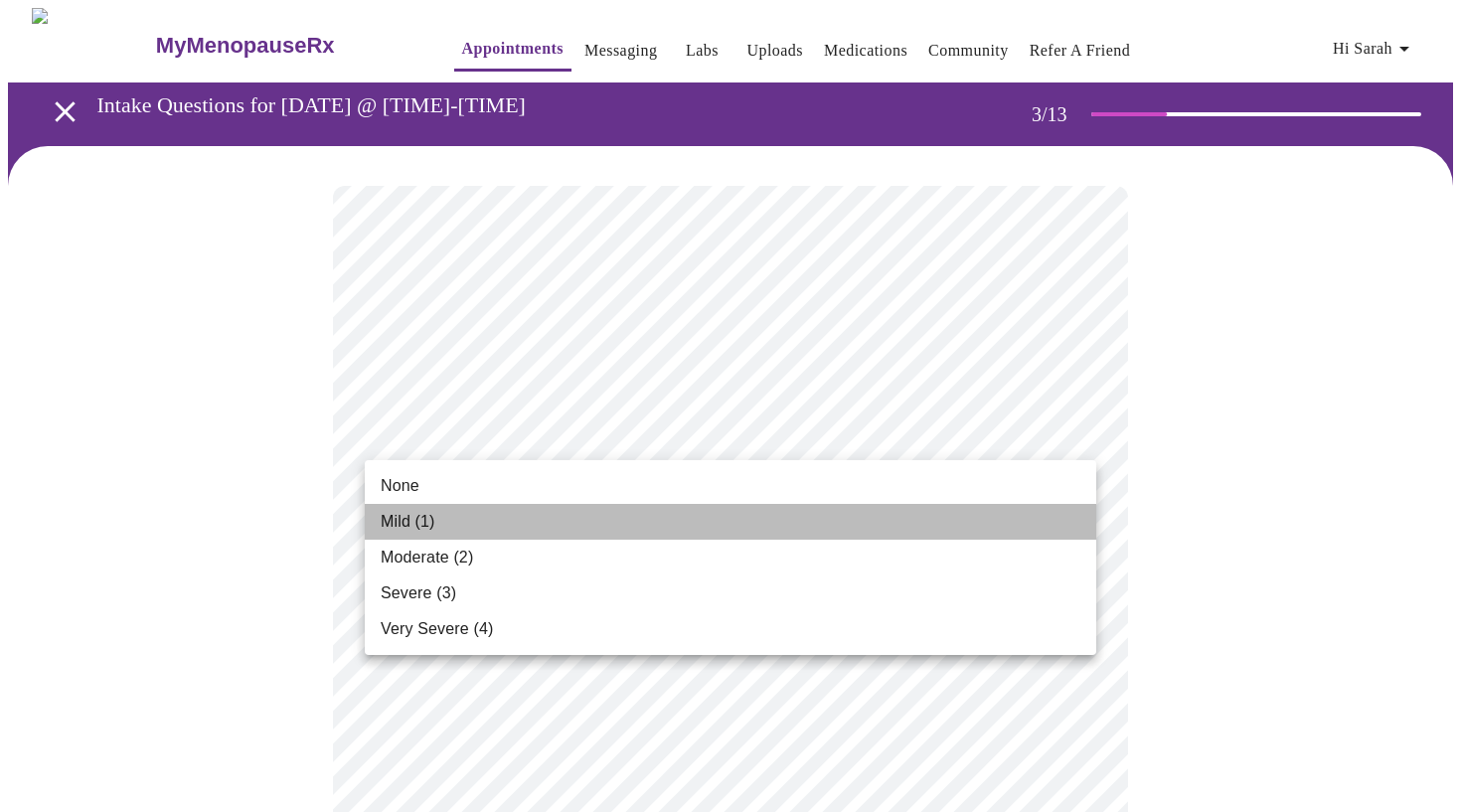 click on "Mild (1)" at bounding box center [730, 522] 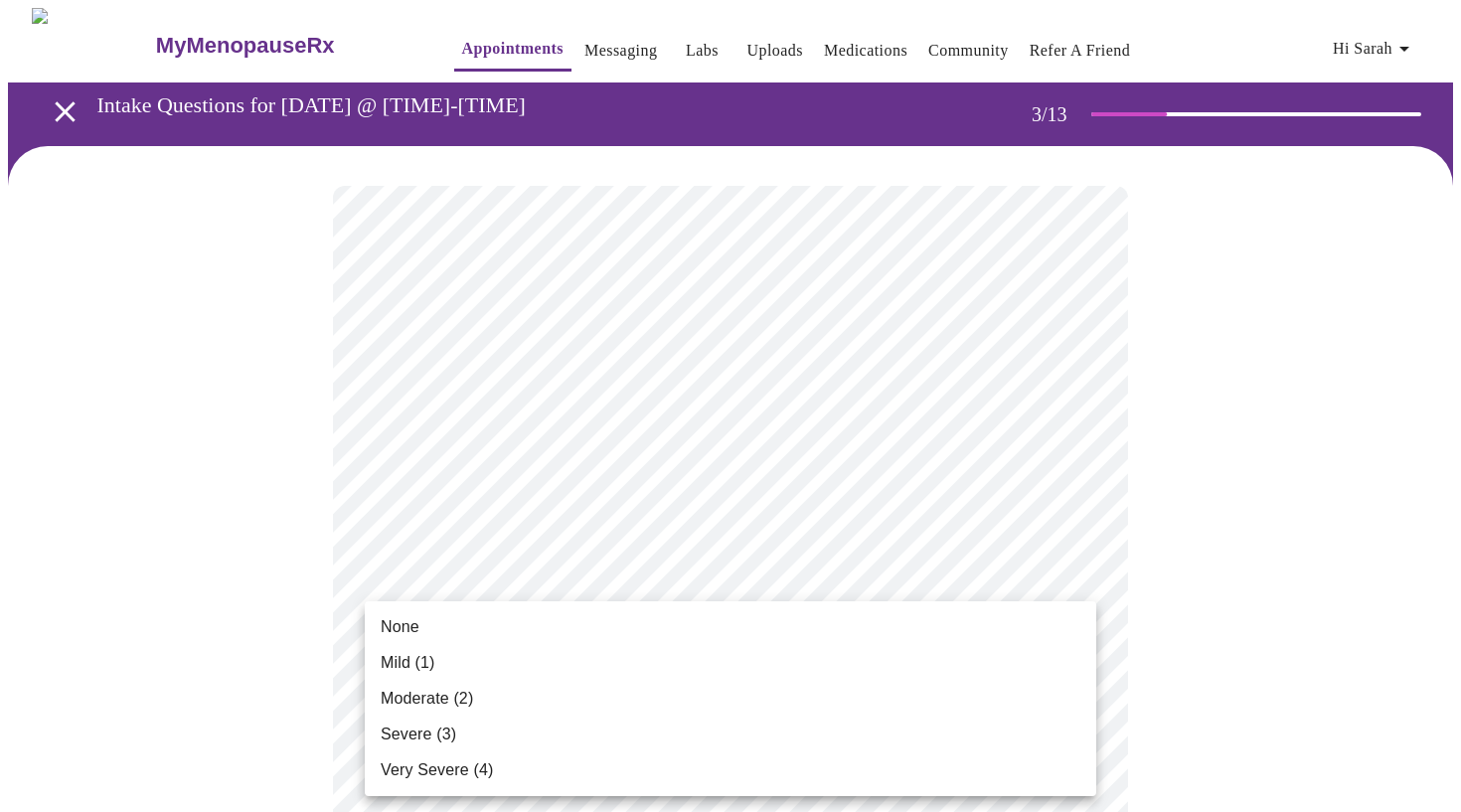 click on "MyMenopauseRx Appointments Messaging Labs Uploads Medications Community Refer a Friend Hi [FIRST]   Intake Questions for [DATE] @ [TIME]-[TIME] [NUMBER]  /  13 Settings Billing Invoices Log out None Mild ([NUMBER]) Moderate ([NUMBER]) Severe ([NUMBER]) Very Severe ([NUMBER])" at bounding box center [730, 1311] 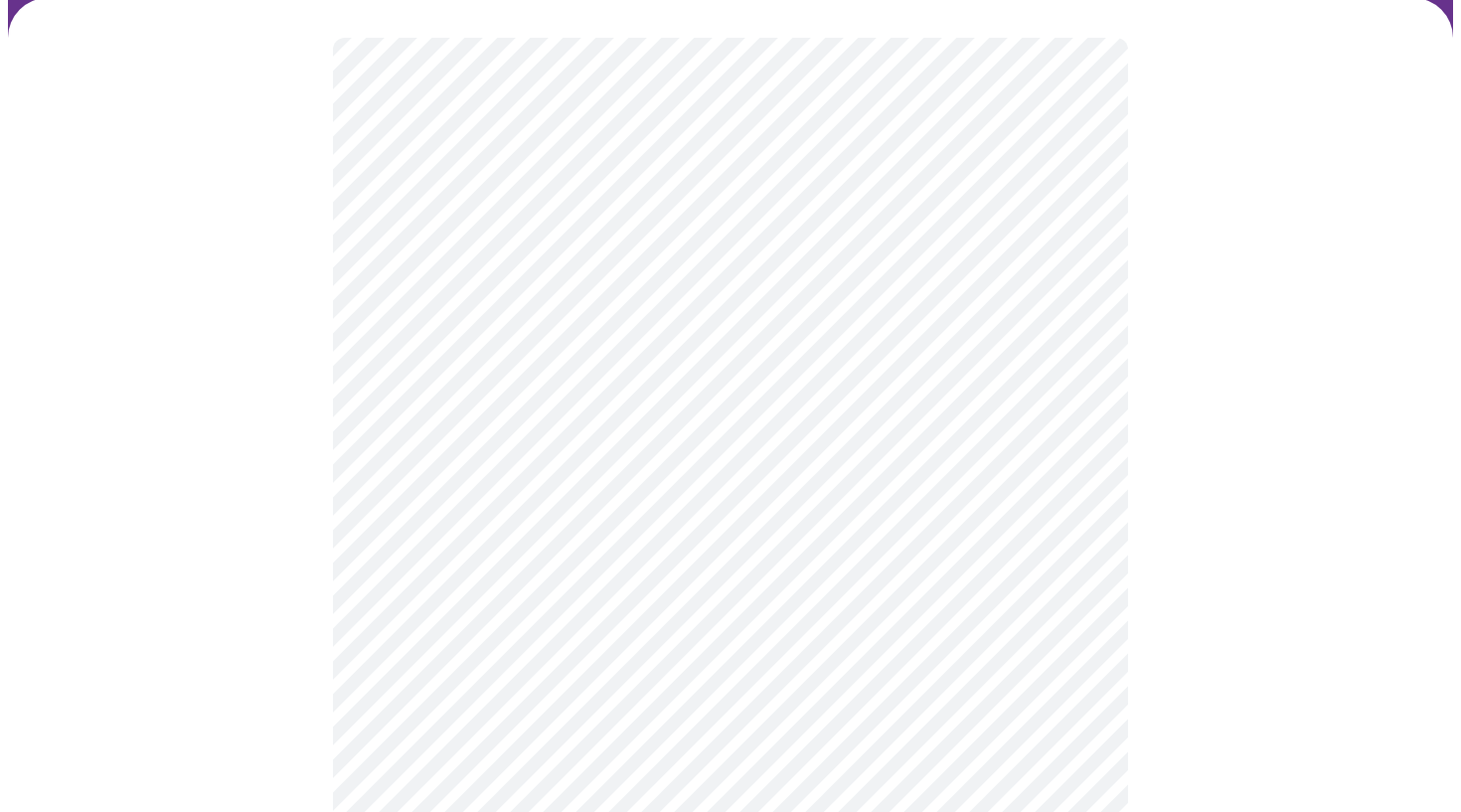 scroll, scrollTop: 154, scrollLeft: 0, axis: vertical 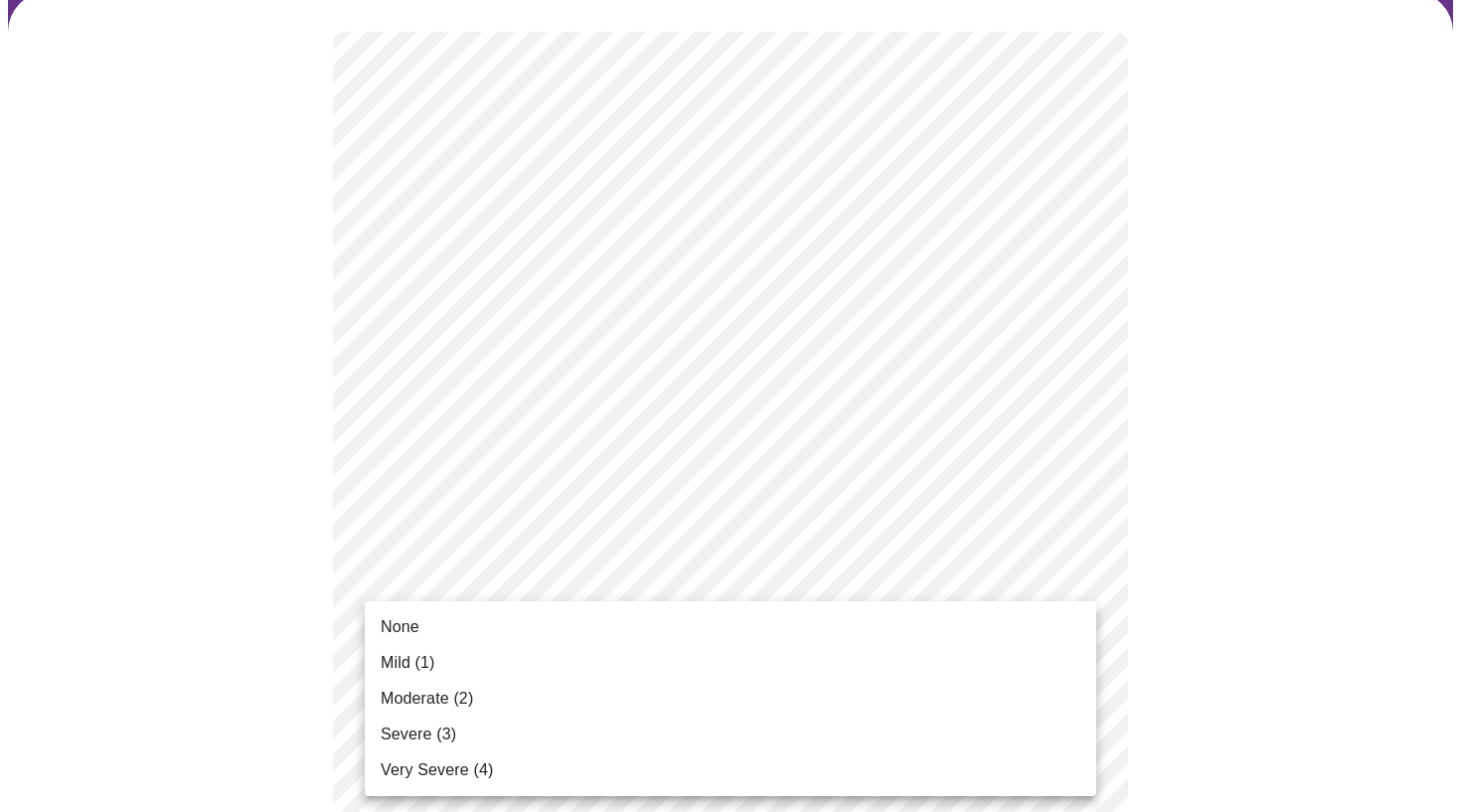 click on "MyMenopauseRx Appointments Messaging Labs Uploads Medications Community Refer a Friend Hi [FIRST]   Intake Questions for [DATE] @ [TIME]-[TIME] [NUMBER]  /  13 Settings Billing Invoices Log out None Mild ([NUMBER]) Moderate ([NUMBER]) Severe ([NUMBER]) Very Severe ([NUMBER])" at bounding box center (730, 1143) 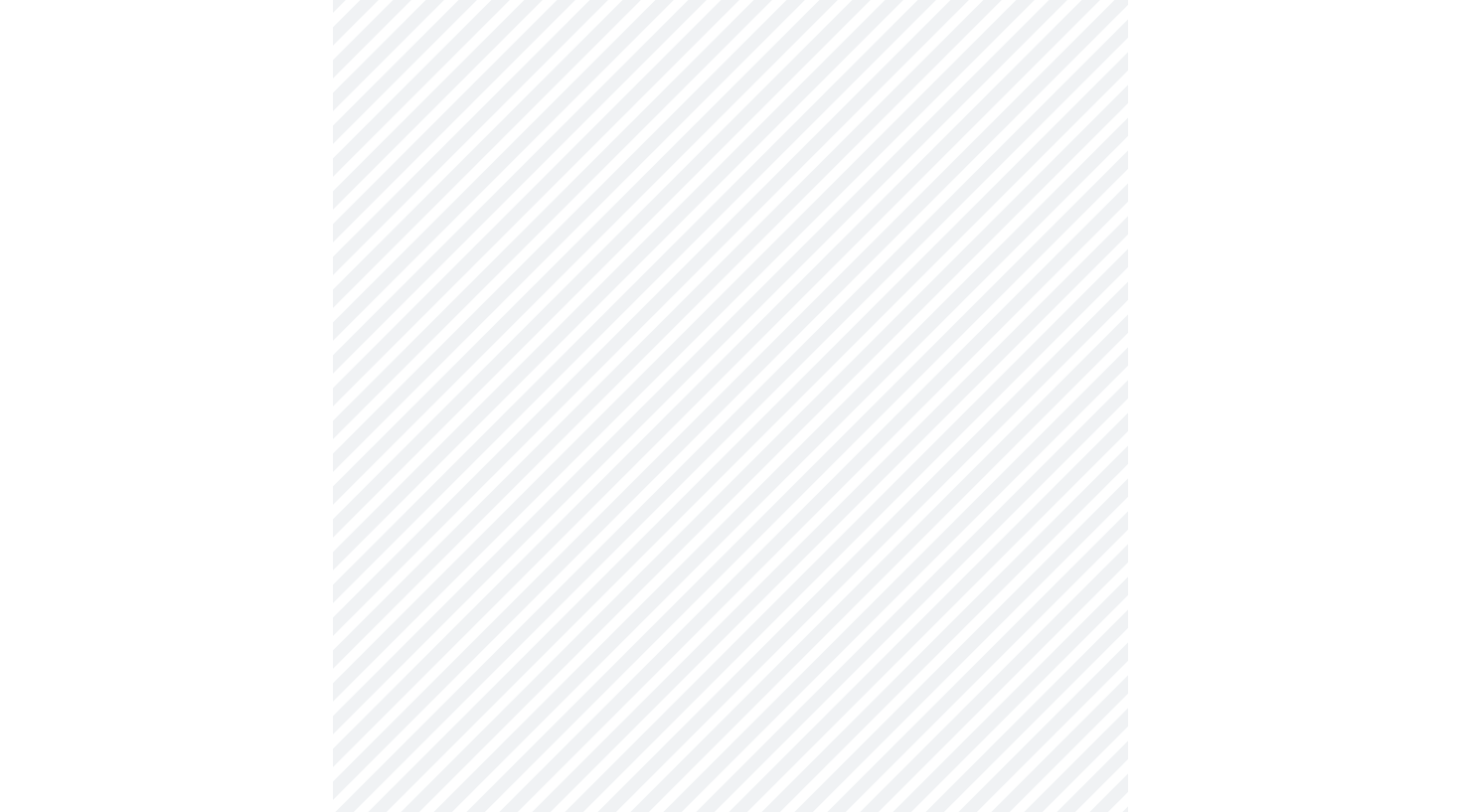 scroll, scrollTop: 360, scrollLeft: 0, axis: vertical 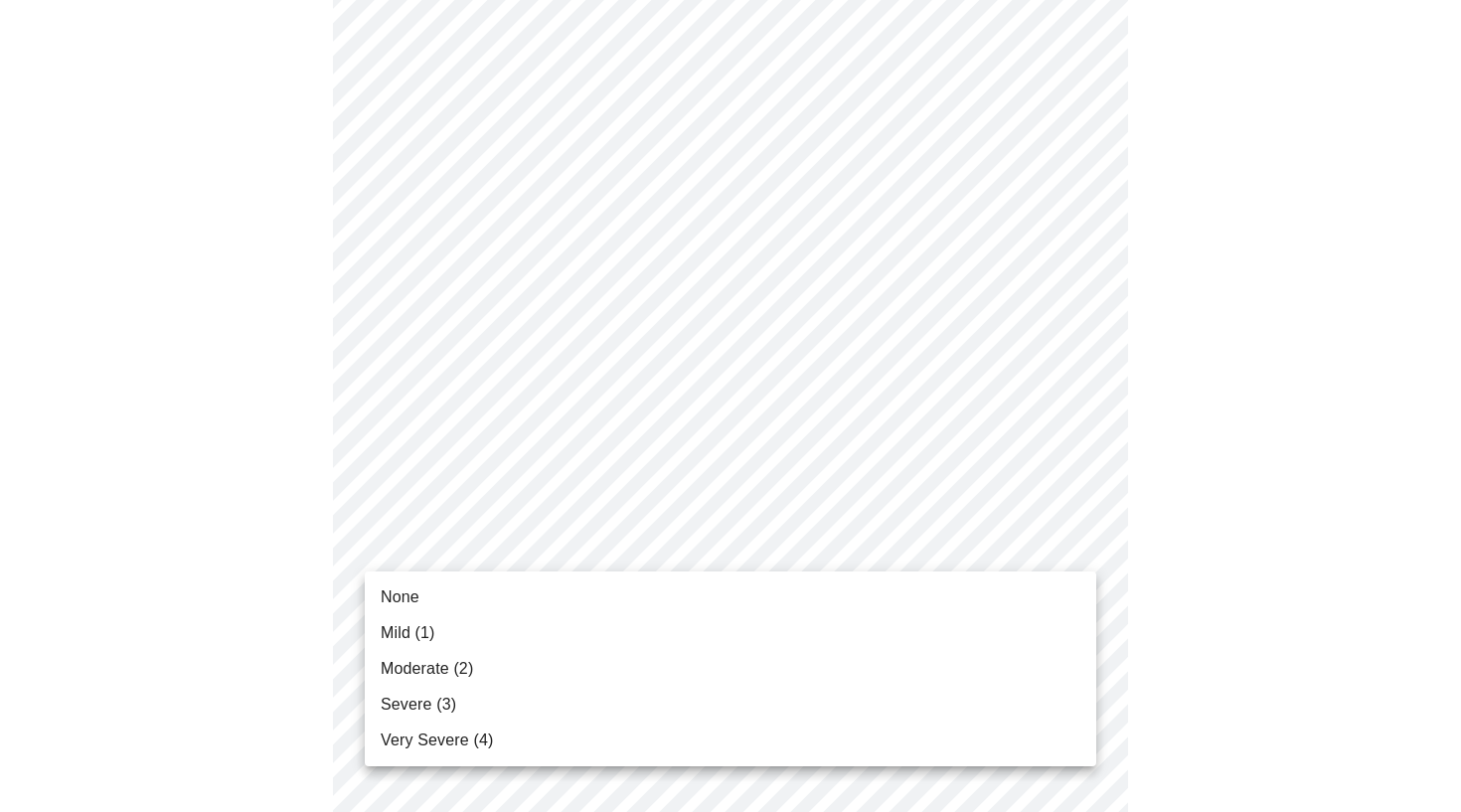 click on "MyMenopauseRx Appointments Messaging Labs Uploads Medications Community Refer a Friend Hi [FIRST]   Intake Questions for [DATE] @ [TIME]-[TIME] [NUMBER]  /  13 Settings Billing Invoices Log out None Mild ([NUMBER]) Moderate ([NUMBER]) Severe ([NUMBER]) Very Severe ([NUMBER])" at bounding box center [730, 924] 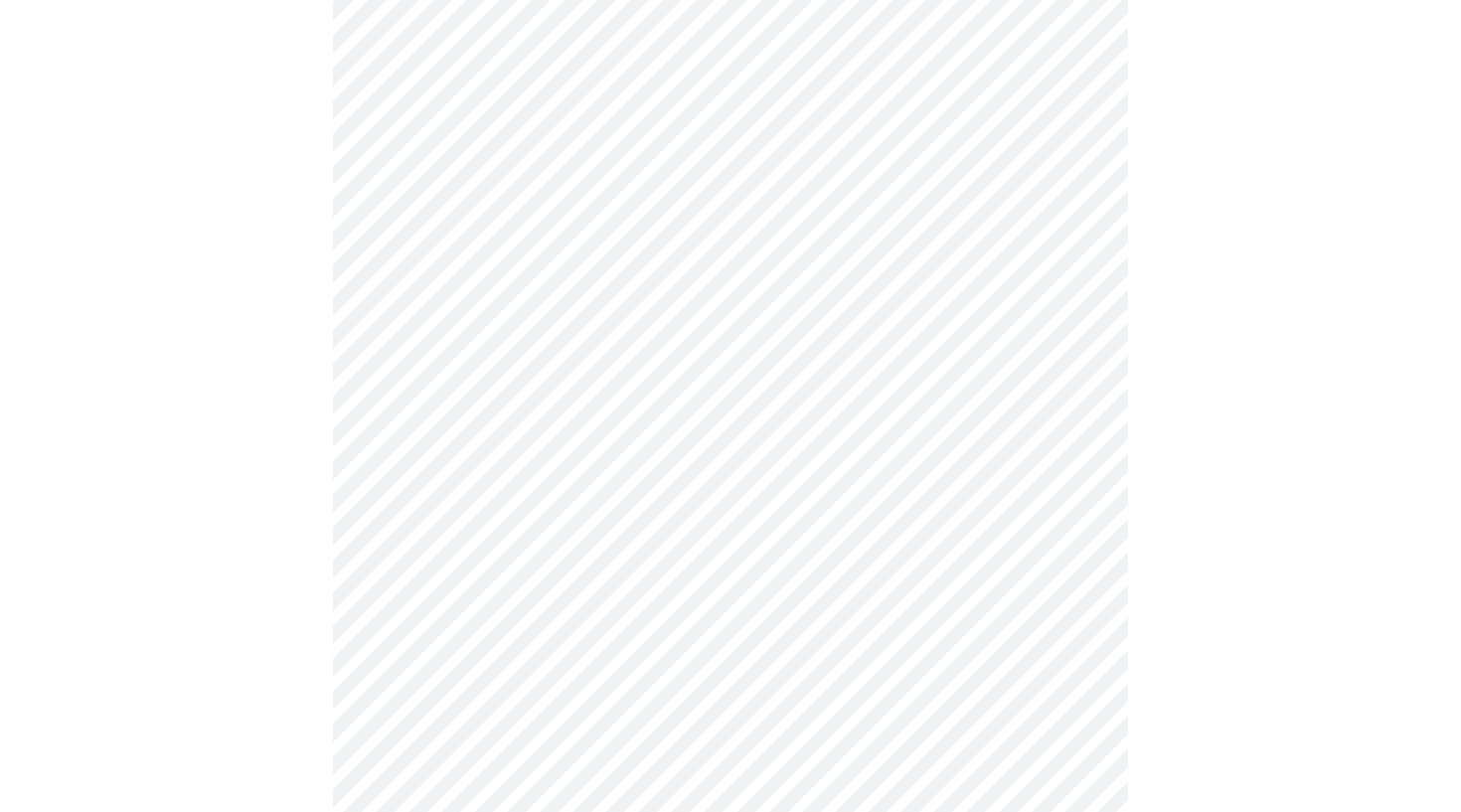 scroll, scrollTop: 528, scrollLeft: 0, axis: vertical 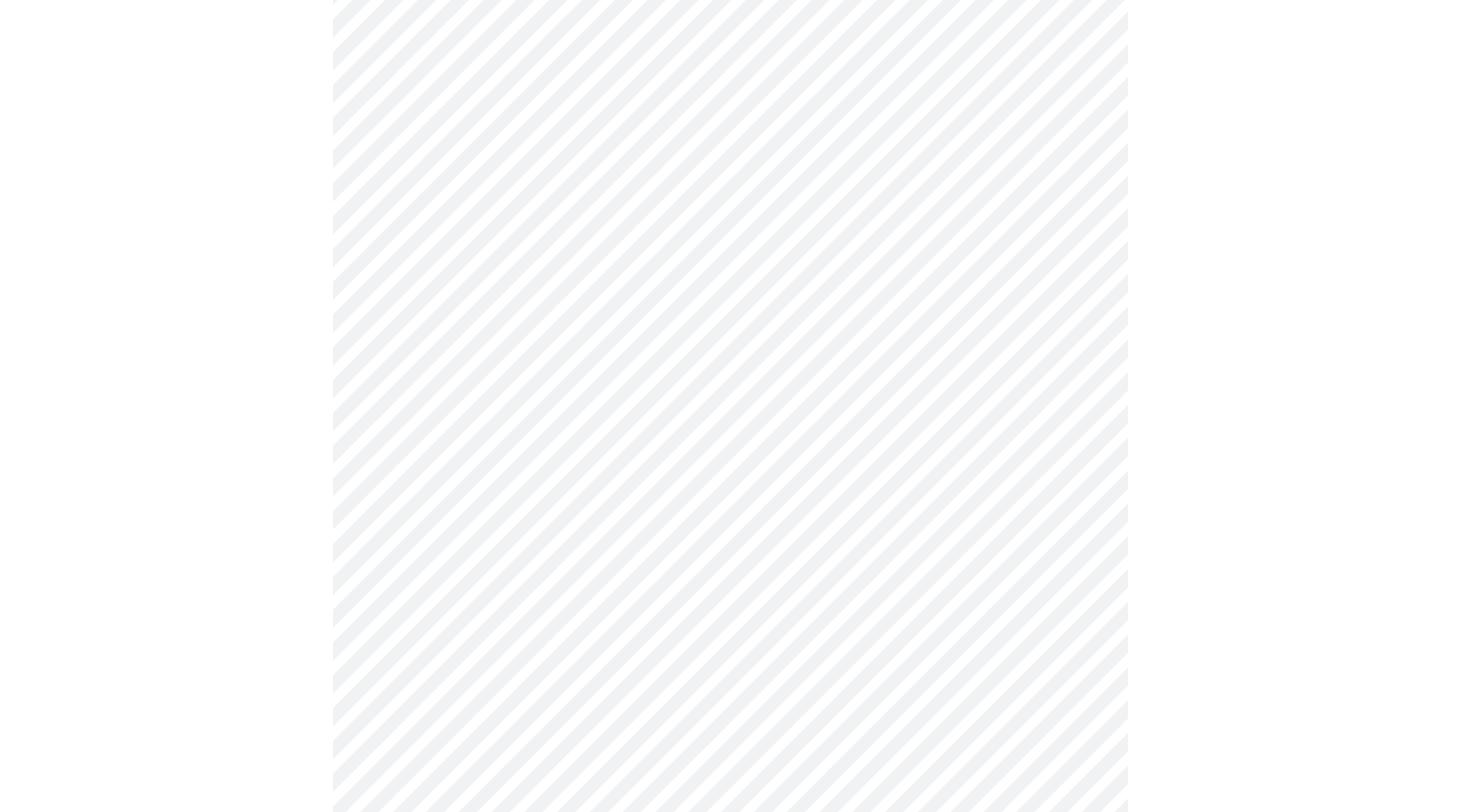 click on "MyMenopauseRx Appointments Messaging Labs Uploads Medications Community Refer a Friend Hi [FIRST]   Intake Questions for [DATE] @ [TIME]-[TIME] [NUMBER]  /  13 Settings Billing Invoices Log out" at bounding box center [730, 742] 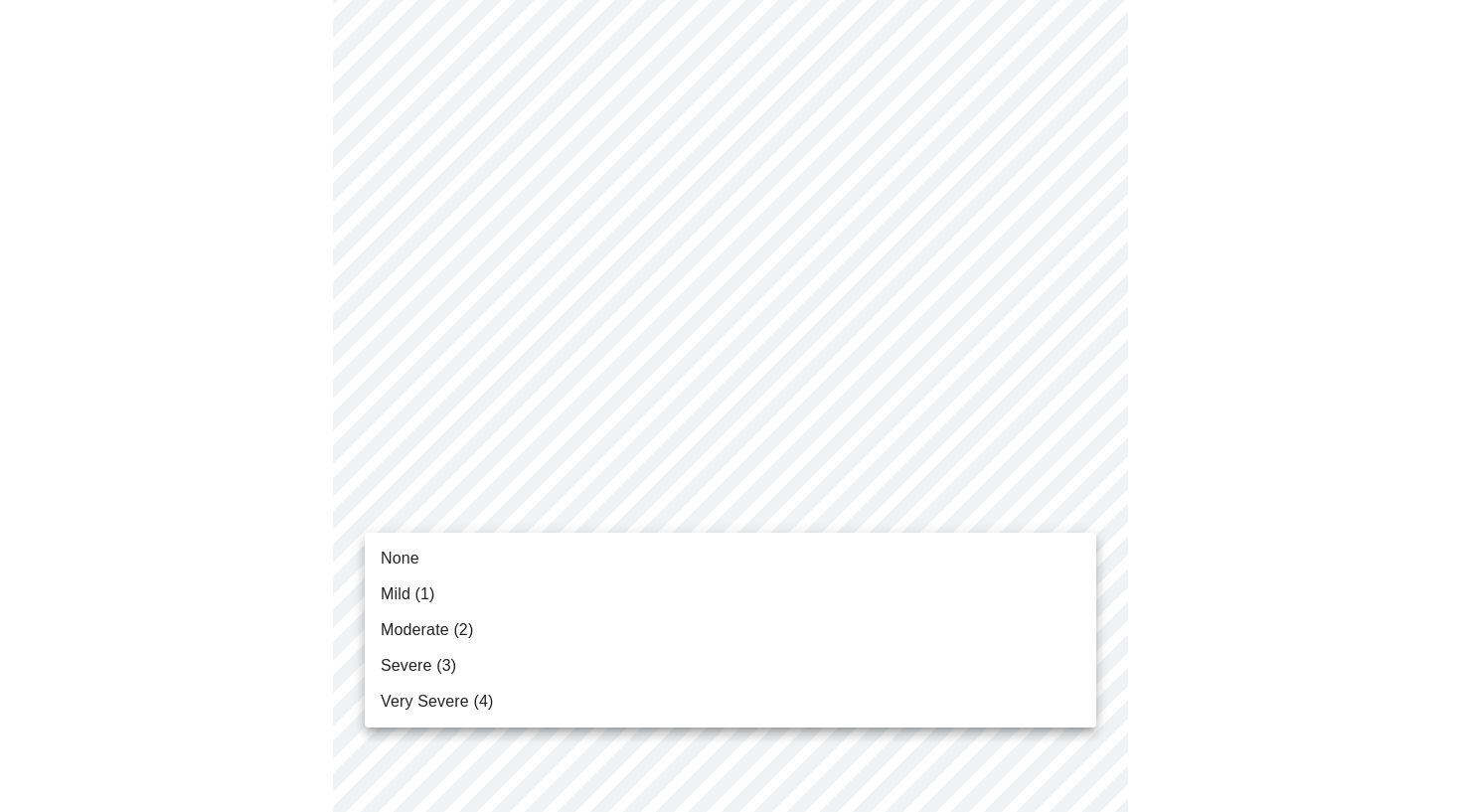 click on "Moderate (2)" at bounding box center [730, 630] 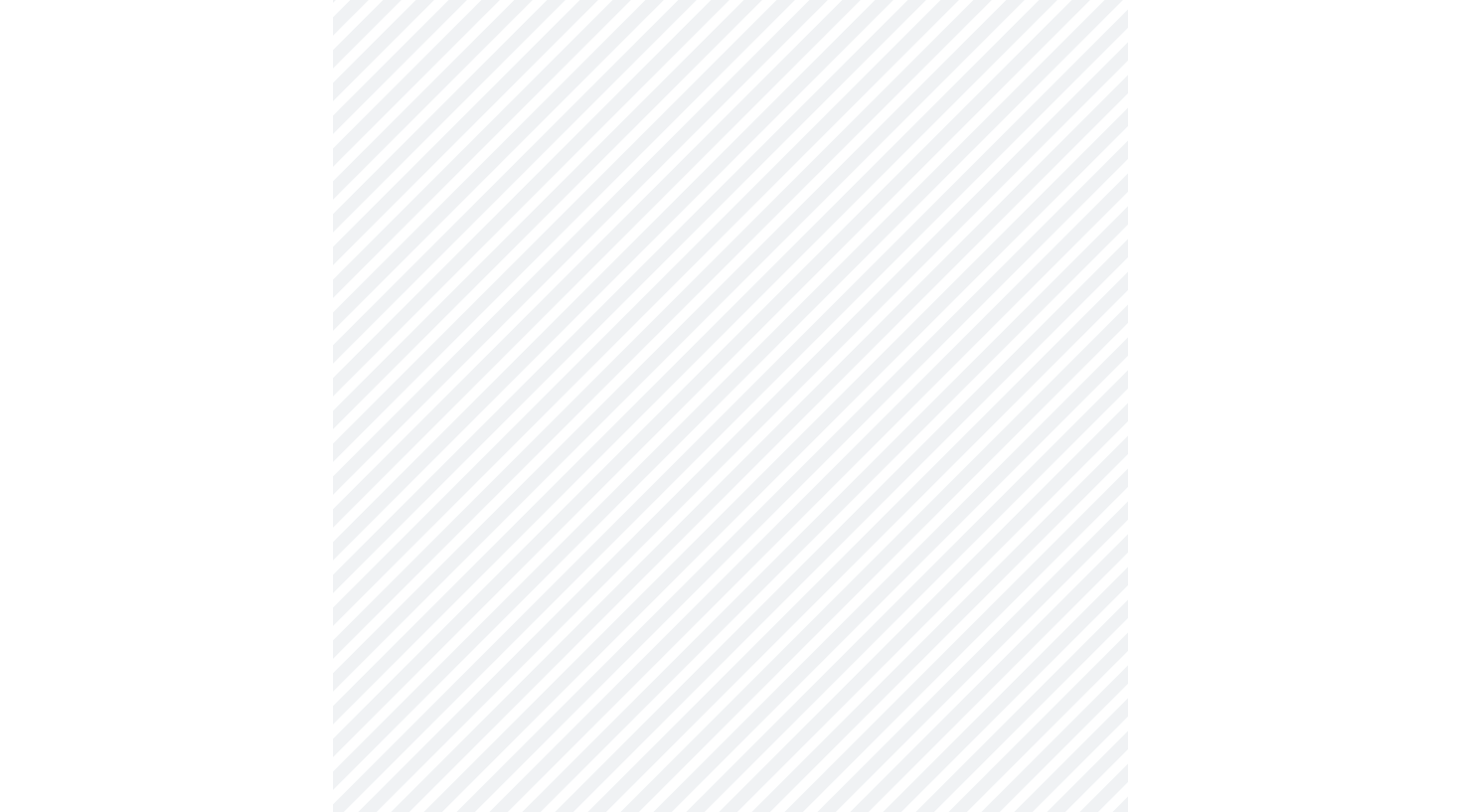 scroll, scrollTop: 663, scrollLeft: 0, axis: vertical 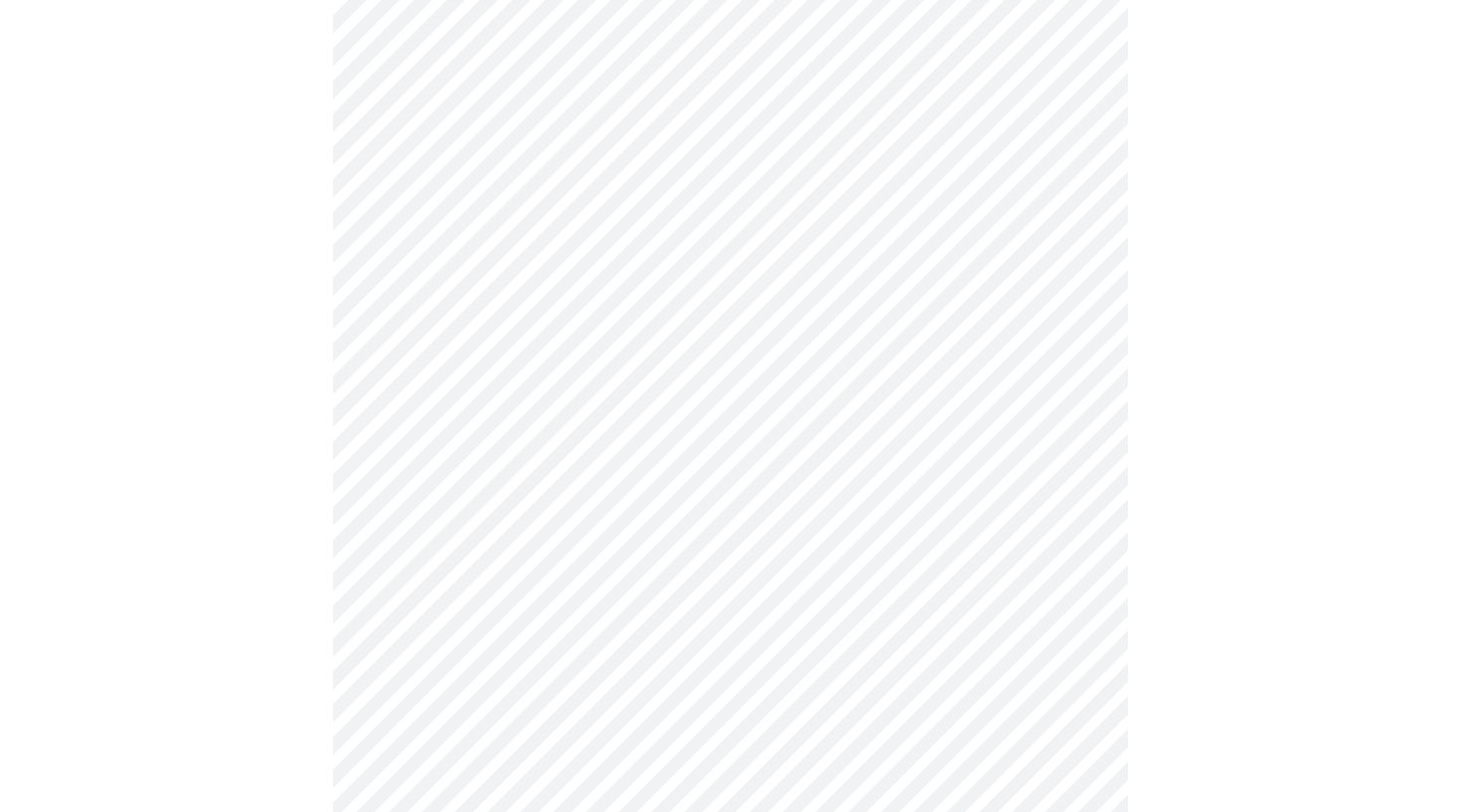 click on "MyMenopauseRx Appointments Messaging Labs Uploads Medications Community Refer a Friend Hi [FIRST]   Intake Questions for [DATE] @ [TIME]-[TIME] [NUMBER]  /  13 Settings Billing Invoices Log out" at bounding box center (730, 594) 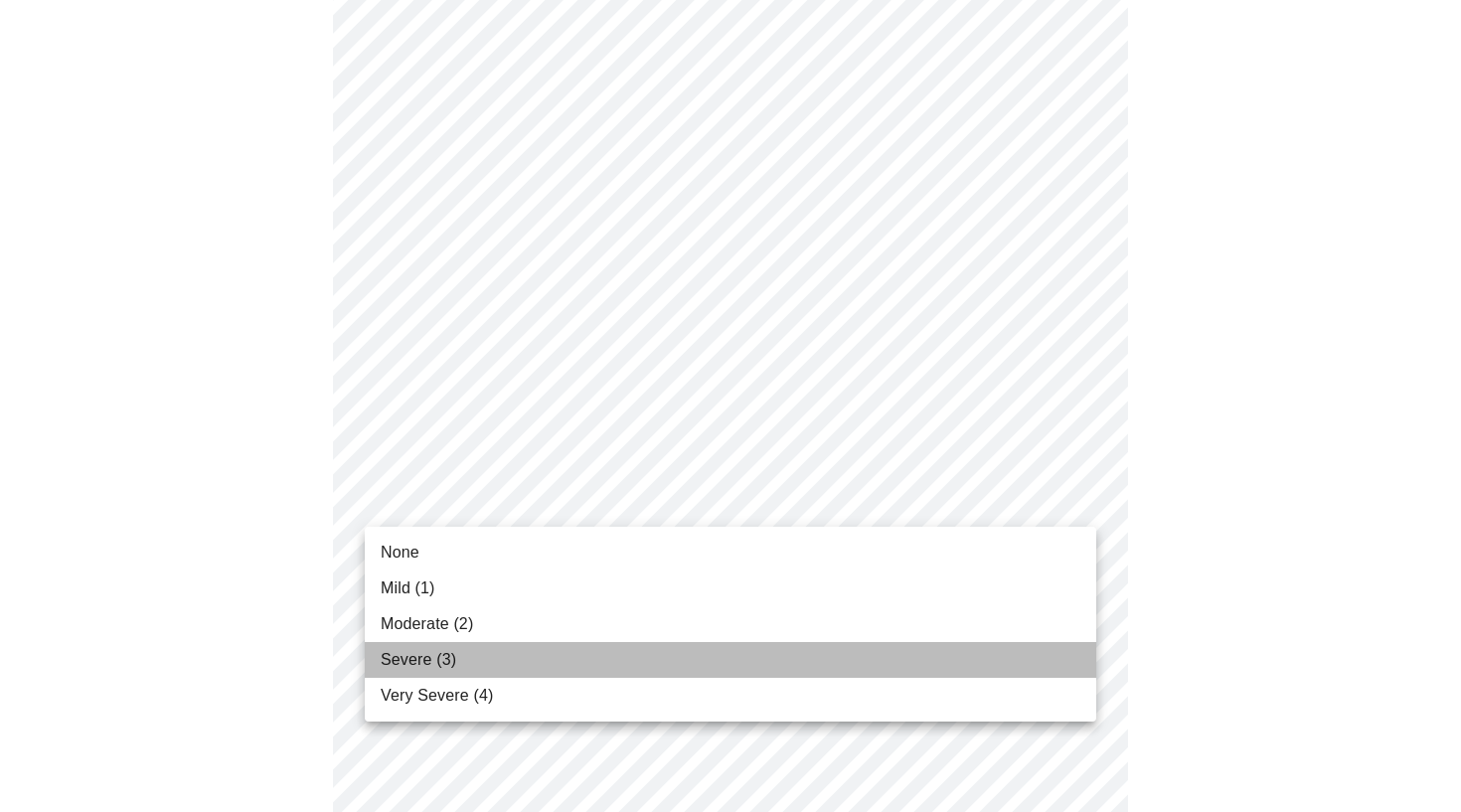 click on "Severe (3)" at bounding box center [730, 660] 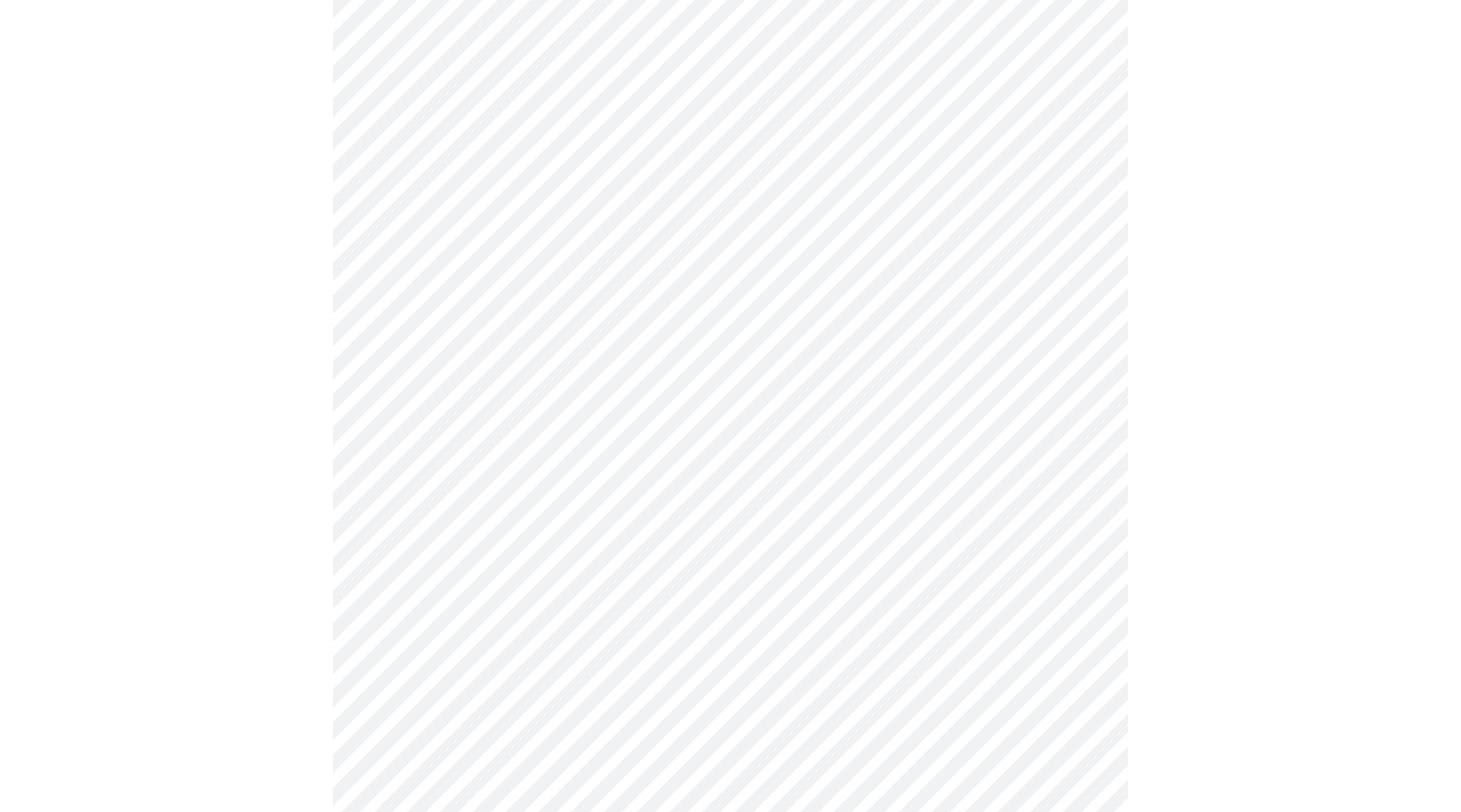 scroll, scrollTop: 822, scrollLeft: 0, axis: vertical 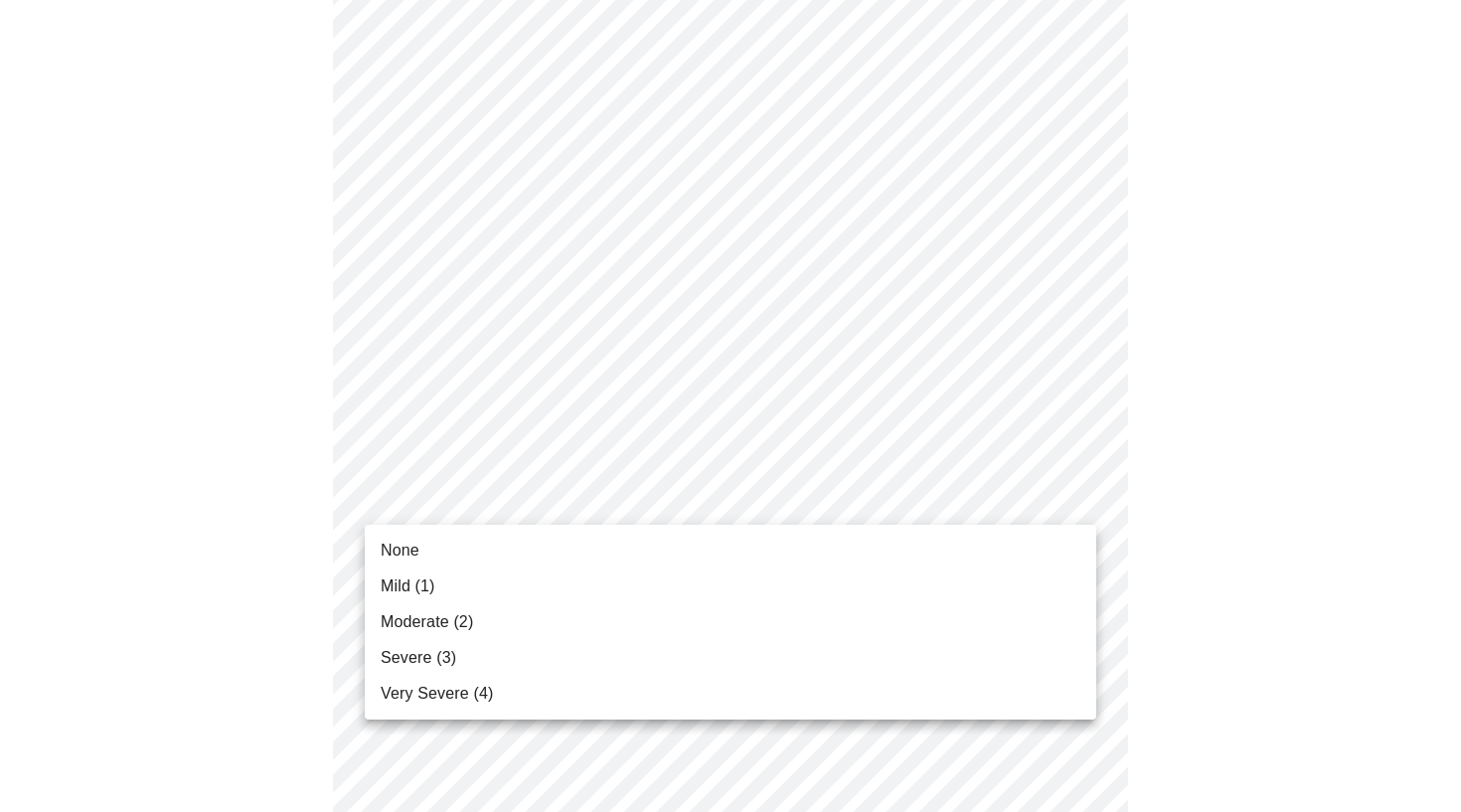 click on "MyMenopauseRx Appointments Messaging Labs Uploads Medications Community Refer a Friend Hi [FIRST]   Intake Questions for [DATE] @ [TIME]-[TIME] [NUMBER]  /  13 Settings Billing Invoices Log out None Mild ([NUMBER]) Moderate ([NUMBER]) Severe ([NUMBER]) Very Severe ([NUMBER])" at bounding box center (730, 421) 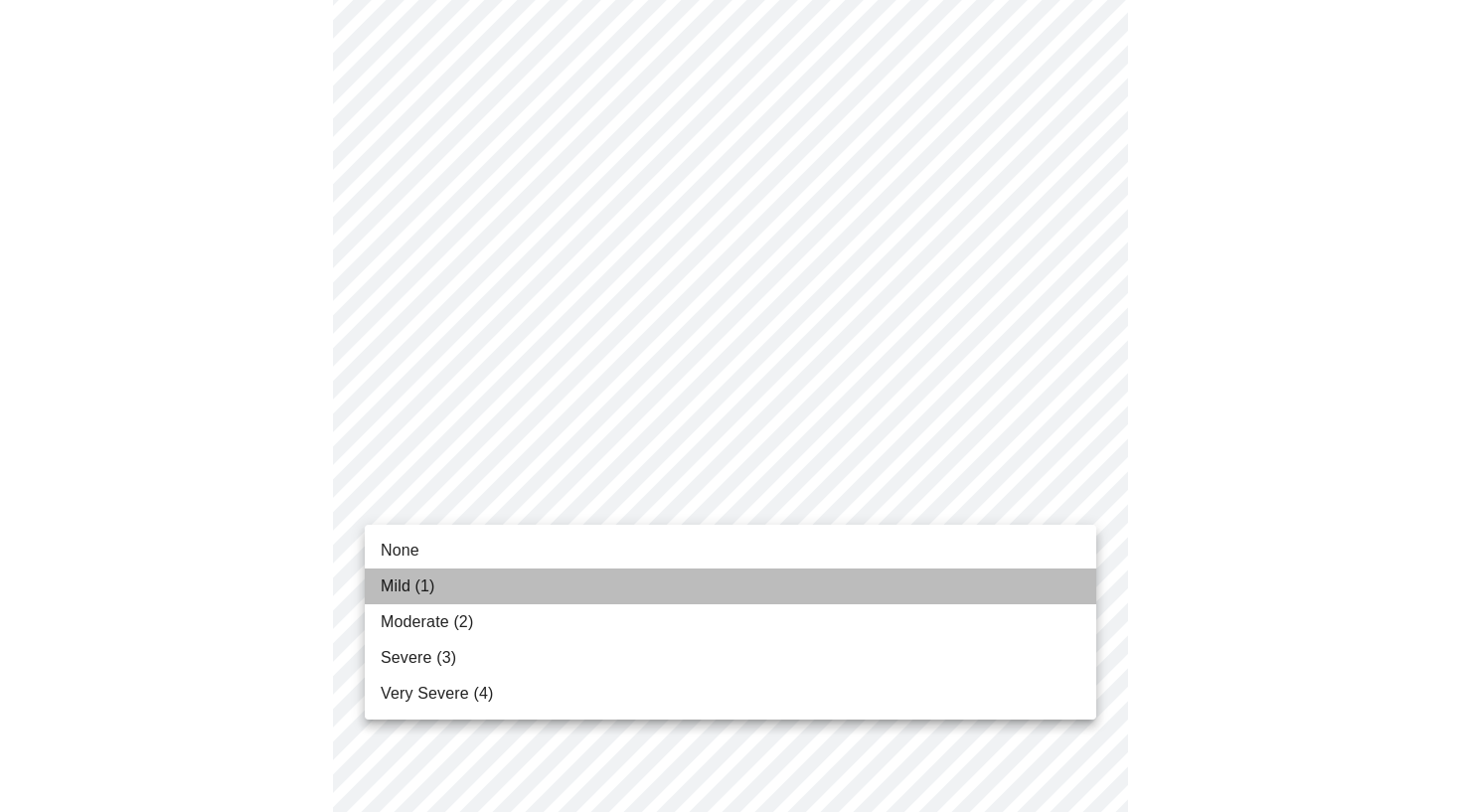 click on "Mild (1)" at bounding box center [730, 586] 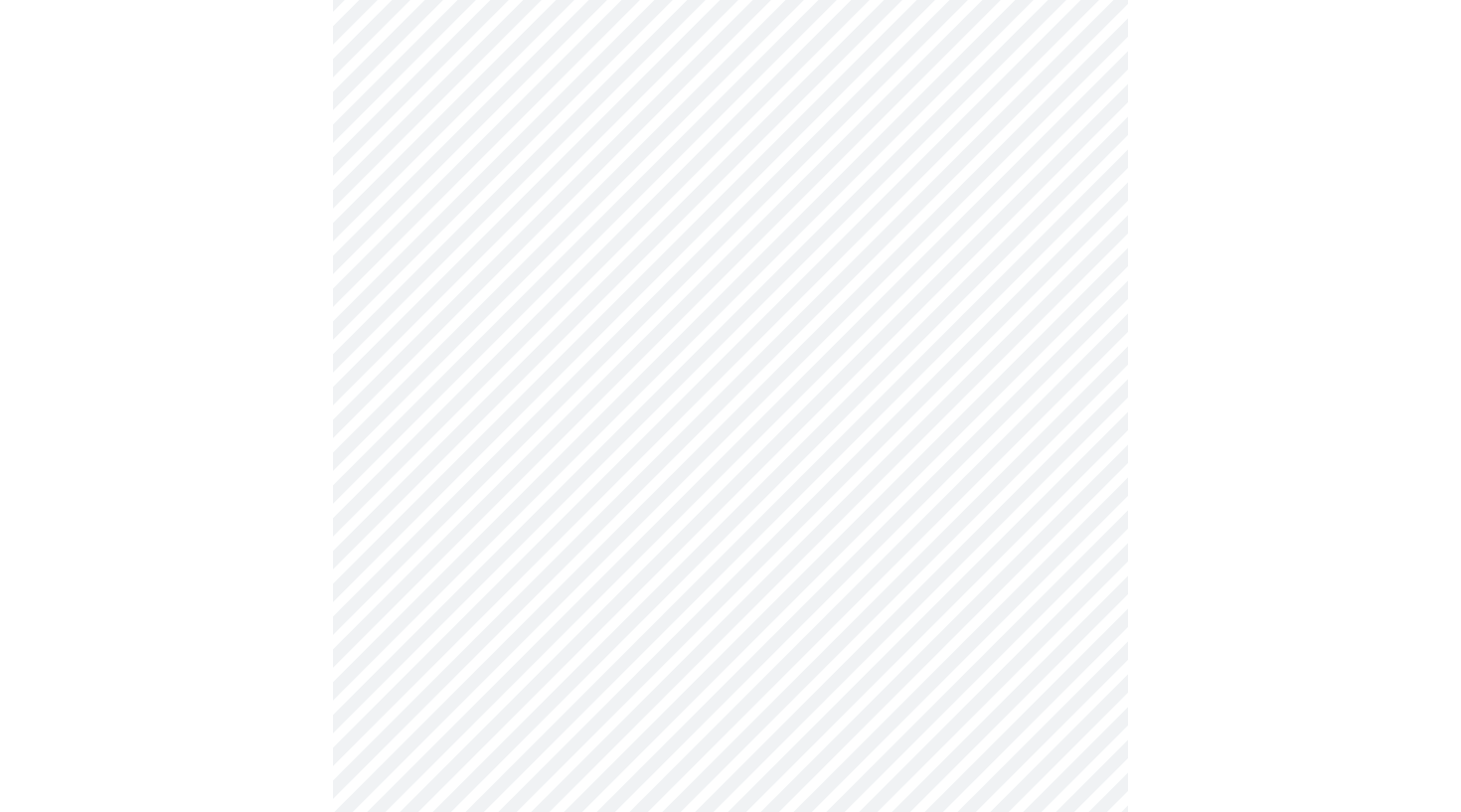 scroll, scrollTop: 915, scrollLeft: 0, axis: vertical 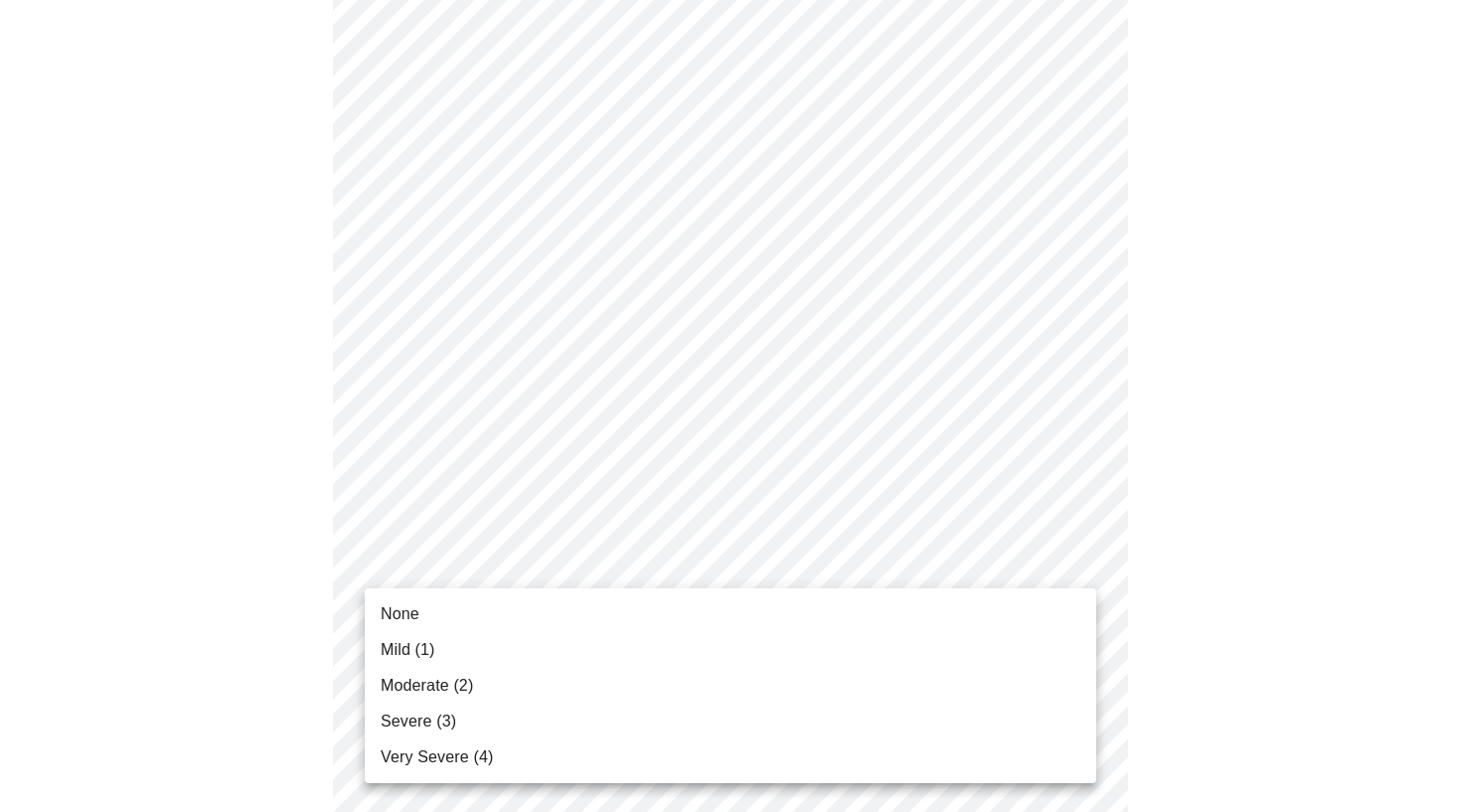 click on "MyMenopauseRx Appointments Messaging Labs Uploads Medications Community Refer a Friend Hi [FIRST]   Intake Questions for [DATE] @ [TIME]-[TIME] [NUMBER]  /  13 Settings Billing Invoices Log out None Mild ([NUMBER]) Moderate ([NUMBER]) Severe ([NUMBER]) Very Severe ([NUMBER])" at bounding box center [730, 315] 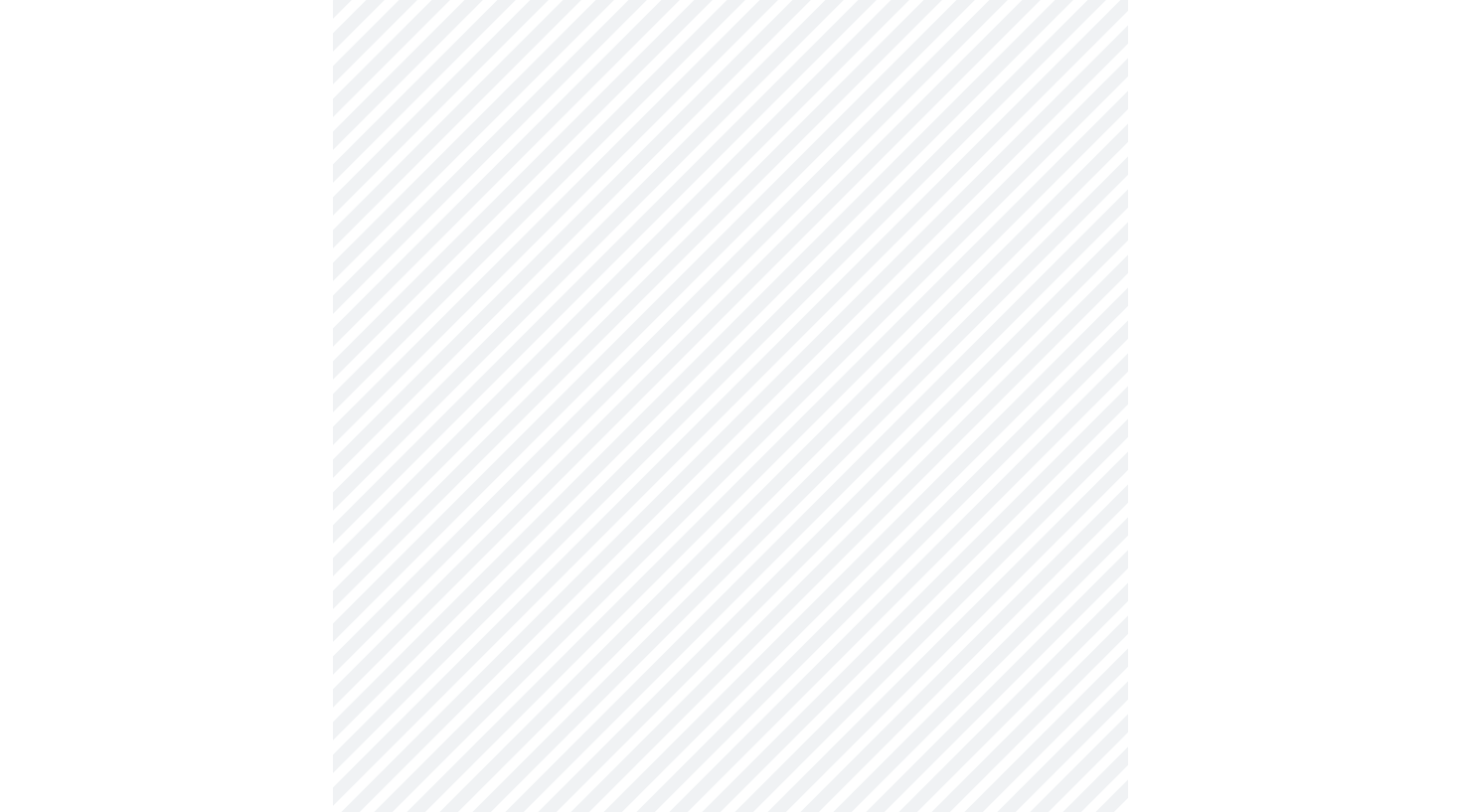 scroll, scrollTop: 1040, scrollLeft: 0, axis: vertical 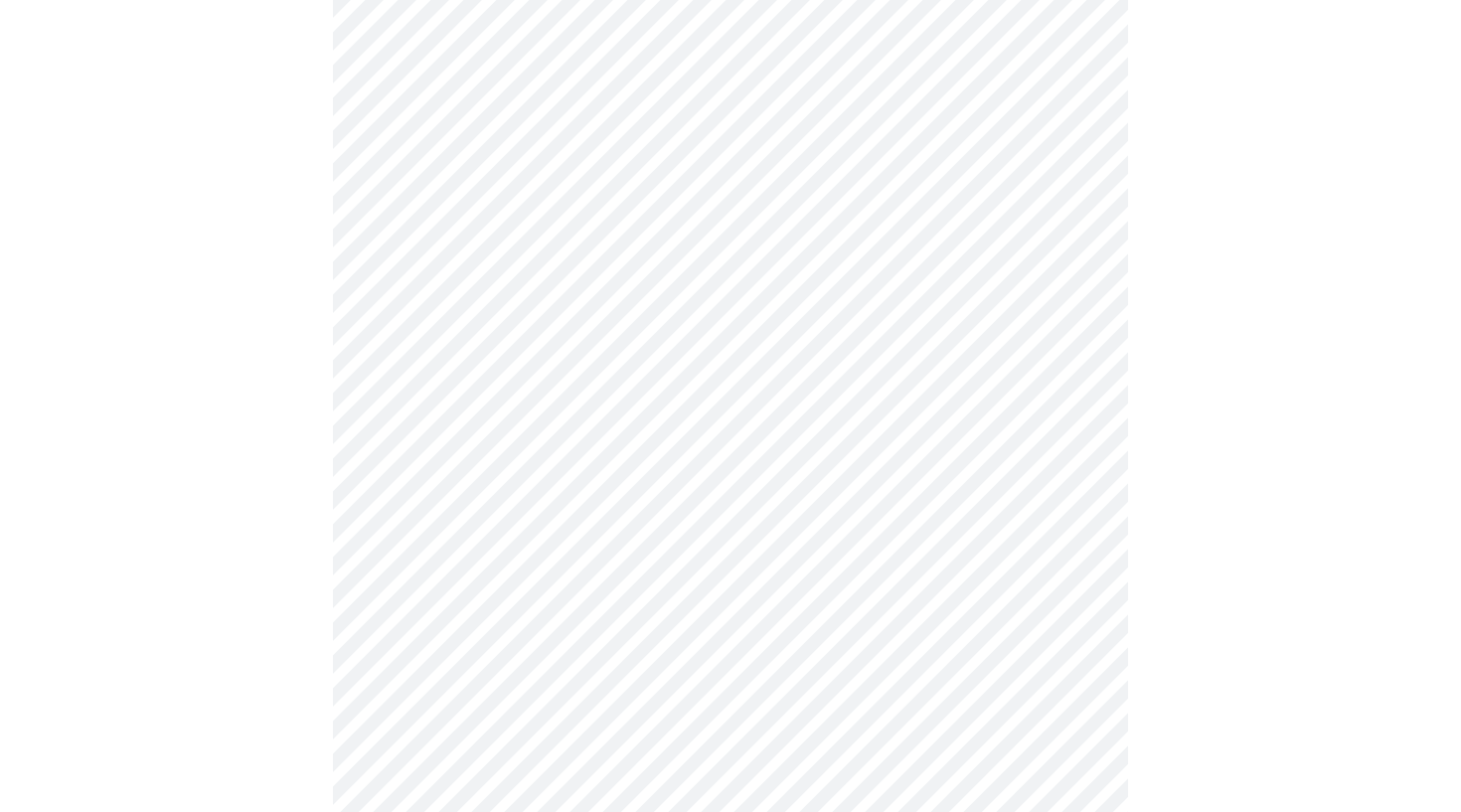 click on "MyMenopauseRx Appointments Messaging Labs Uploads Medications Community Refer a Friend Hi [FIRST]   Intake Questions for [DATE] @ [TIME]-[TIME] [NUMBER]  /  13 Settings Billing Invoices Log out" at bounding box center [730, 177] 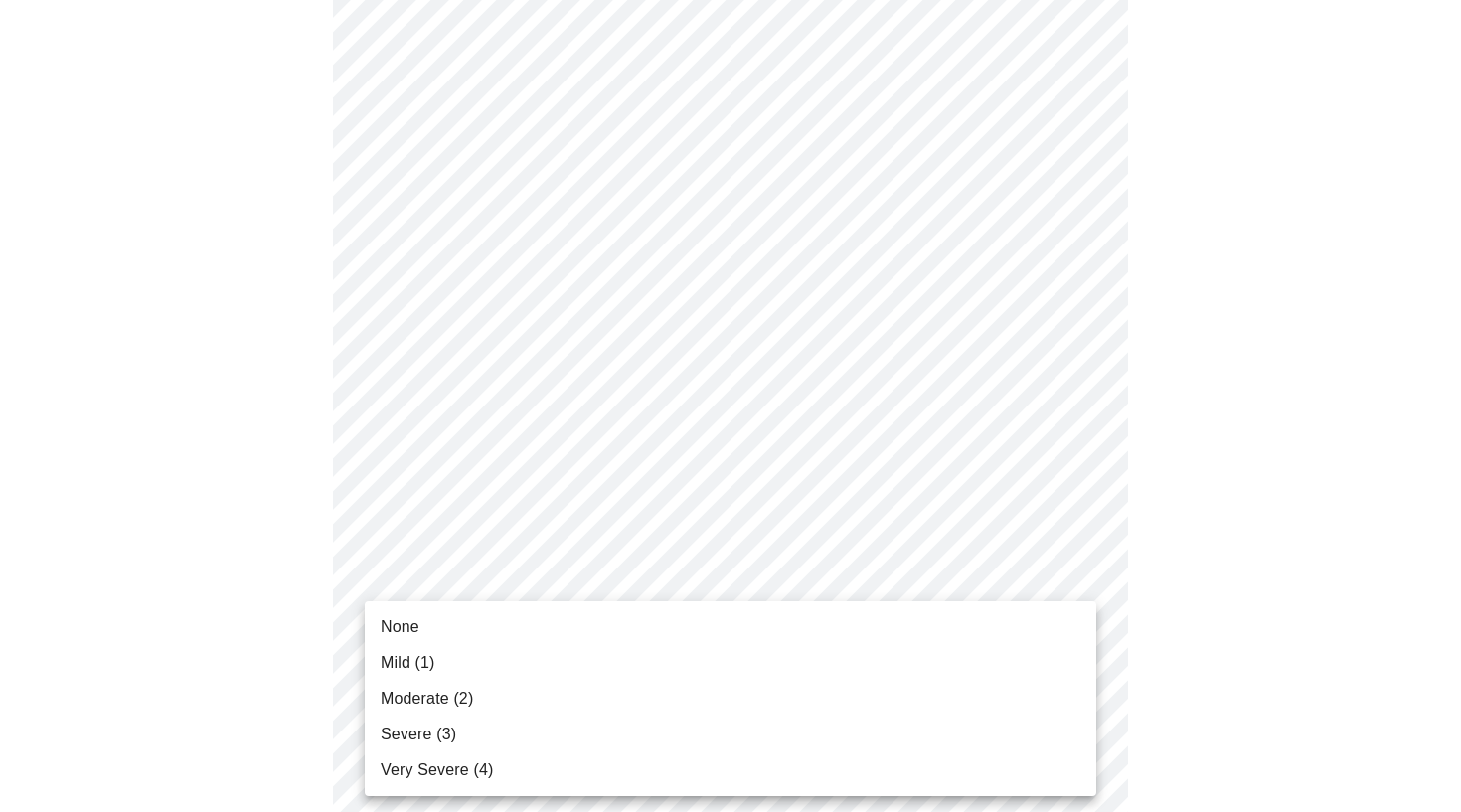click on "None" at bounding box center [730, 627] 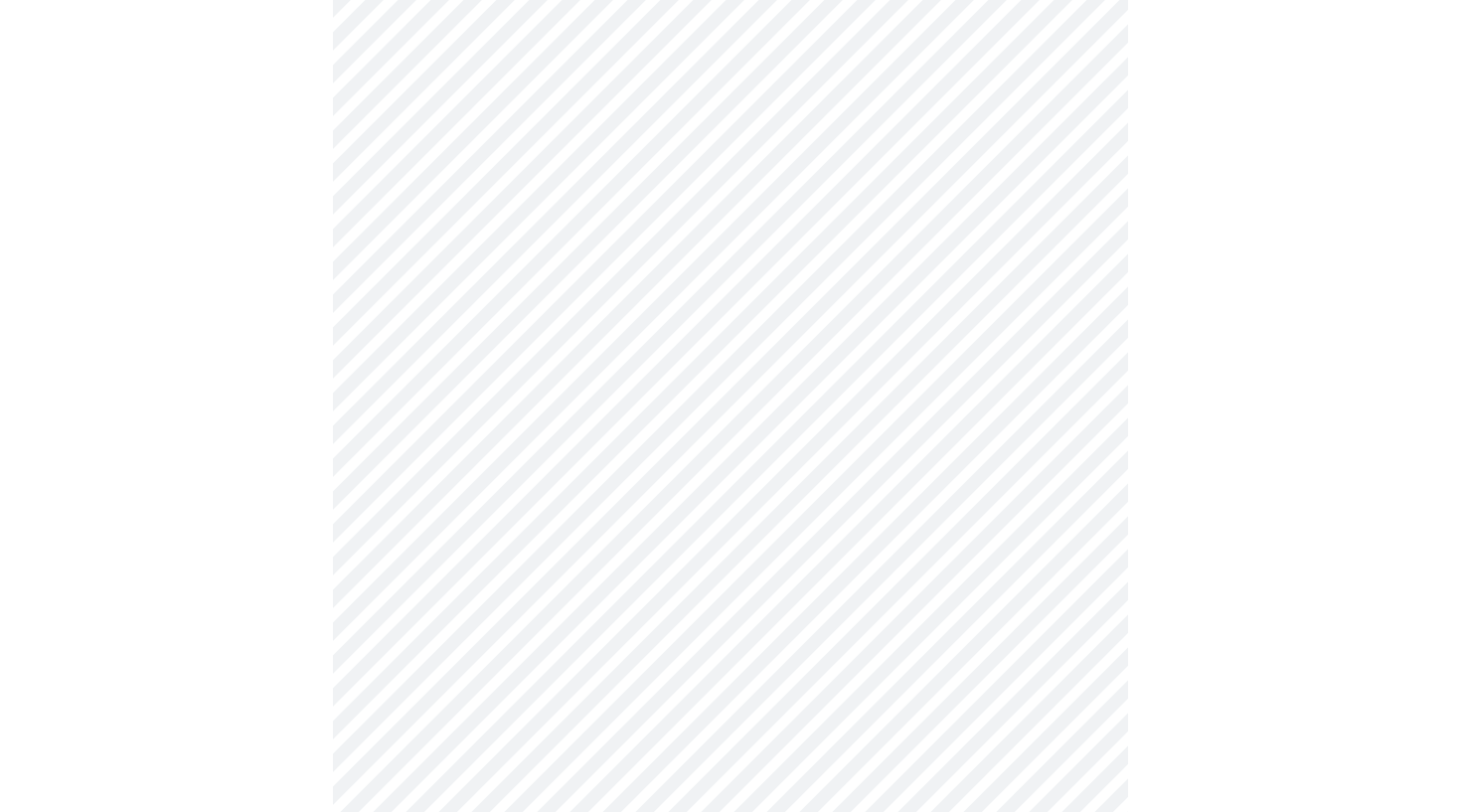 scroll, scrollTop: 1250, scrollLeft: 0, axis: vertical 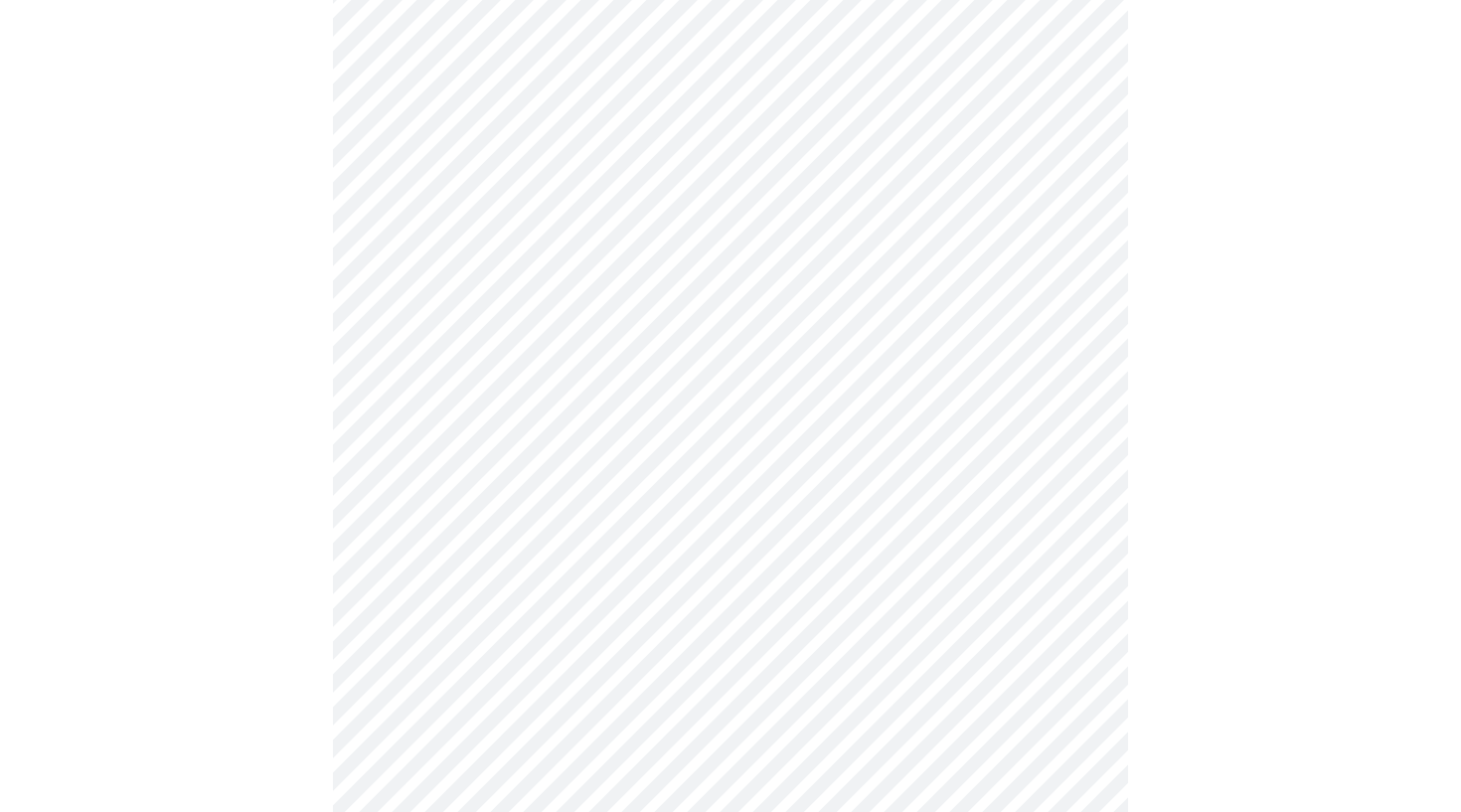 click on "MyMenopauseRx Appointments Messaging Labs Uploads Medications Community Refer a Friend Hi [FIRST]   Intake Questions for [DATE] @ [TIME]-[TIME] [NUMBER]  /  13 Settings Billing Invoices Log out" at bounding box center [730, -47] 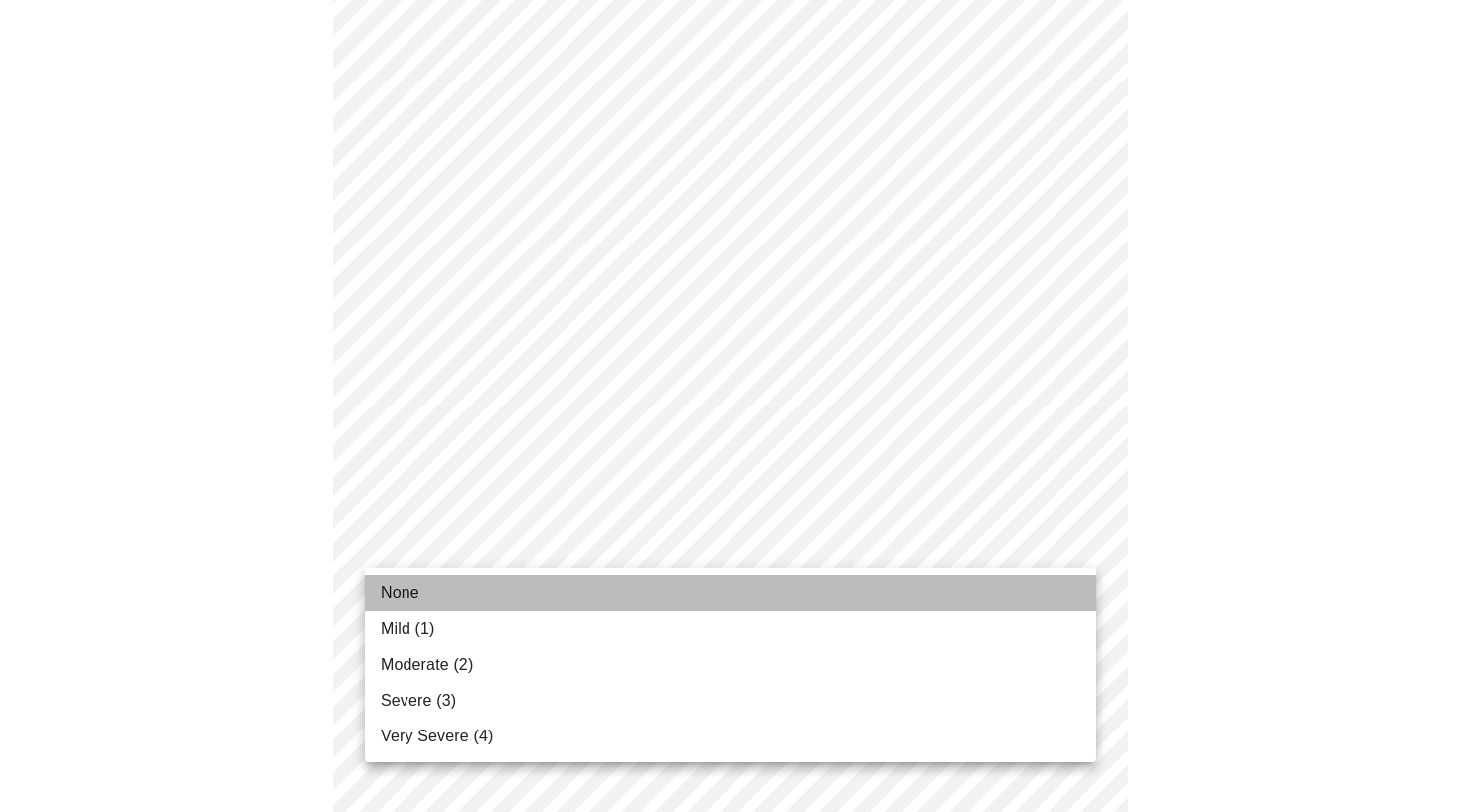 click on "None" at bounding box center (730, 593) 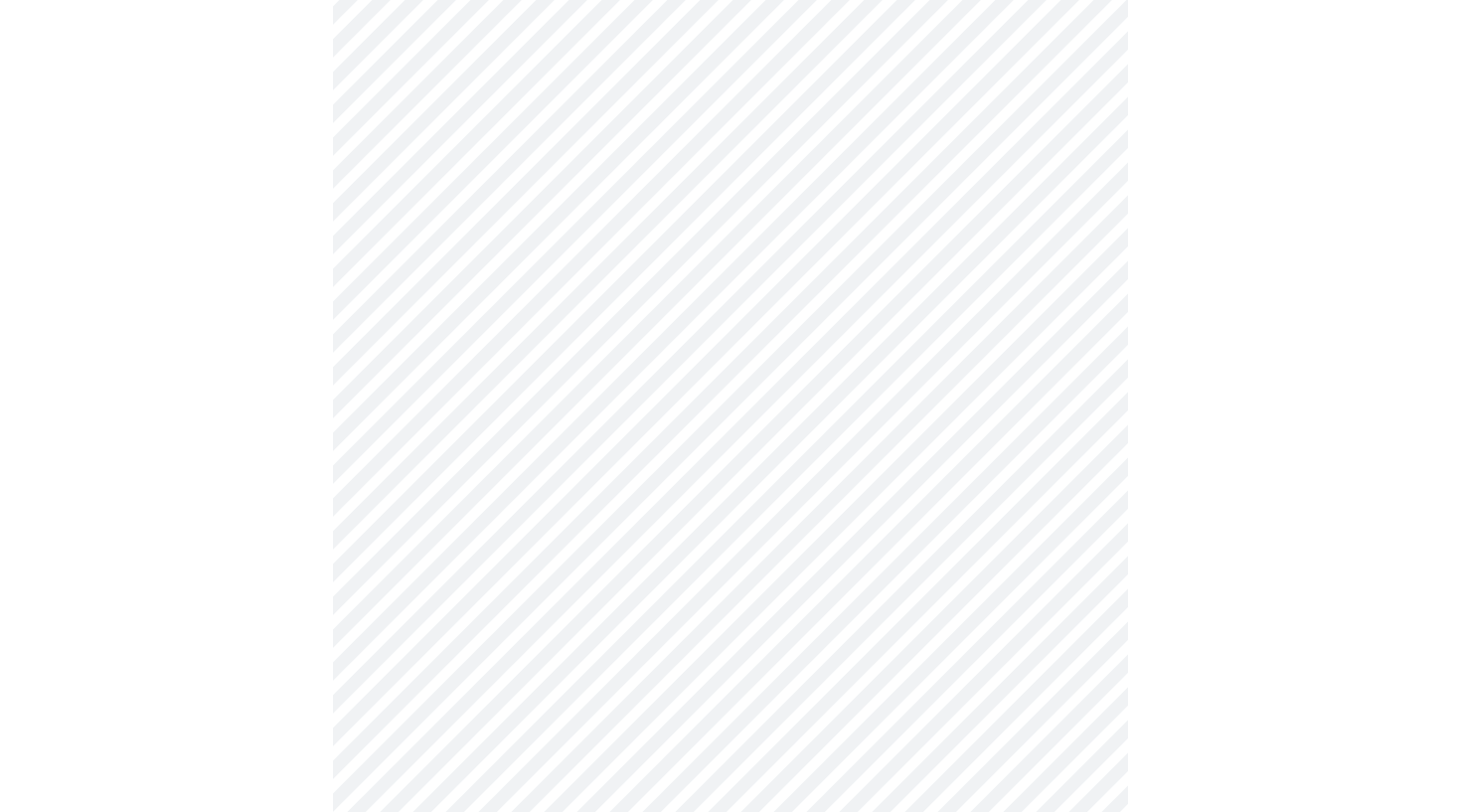 scroll, scrollTop: 1363, scrollLeft: 0, axis: vertical 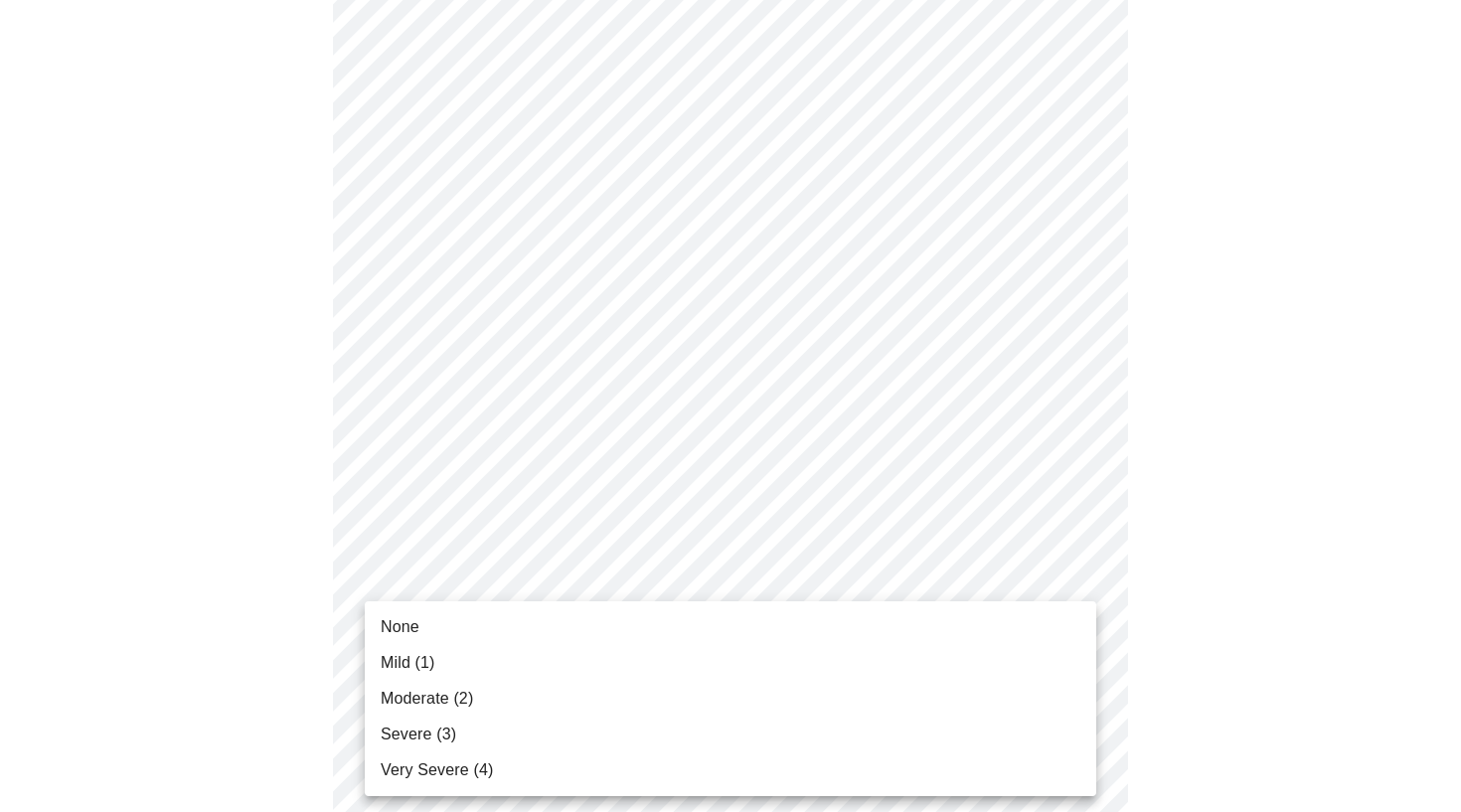 click on "MyMenopauseRx Appointments Messaging Labs Uploads Medications Community Refer a Friend Hi [FIRST]   Intake Questions for [DATE] @ [TIME]-[TIME] [NUMBER]  /  13 Settings Billing Invoices Log out None Mild ([NUMBER]) Moderate ([NUMBER]) Severe ([NUMBER]) Very Severe ([NUMBER])" at bounding box center (730, -173) 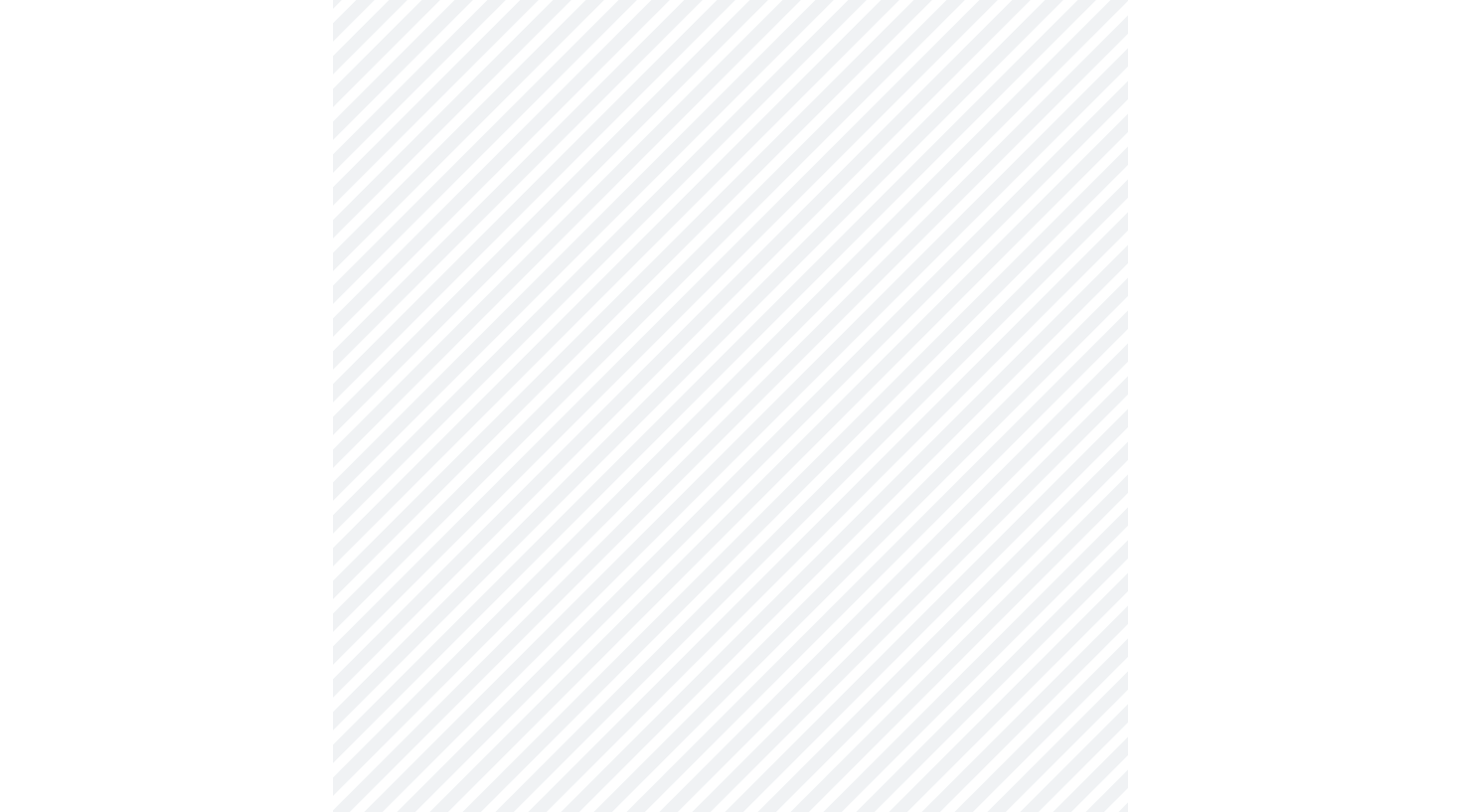 scroll, scrollTop: 730, scrollLeft: 0, axis: vertical 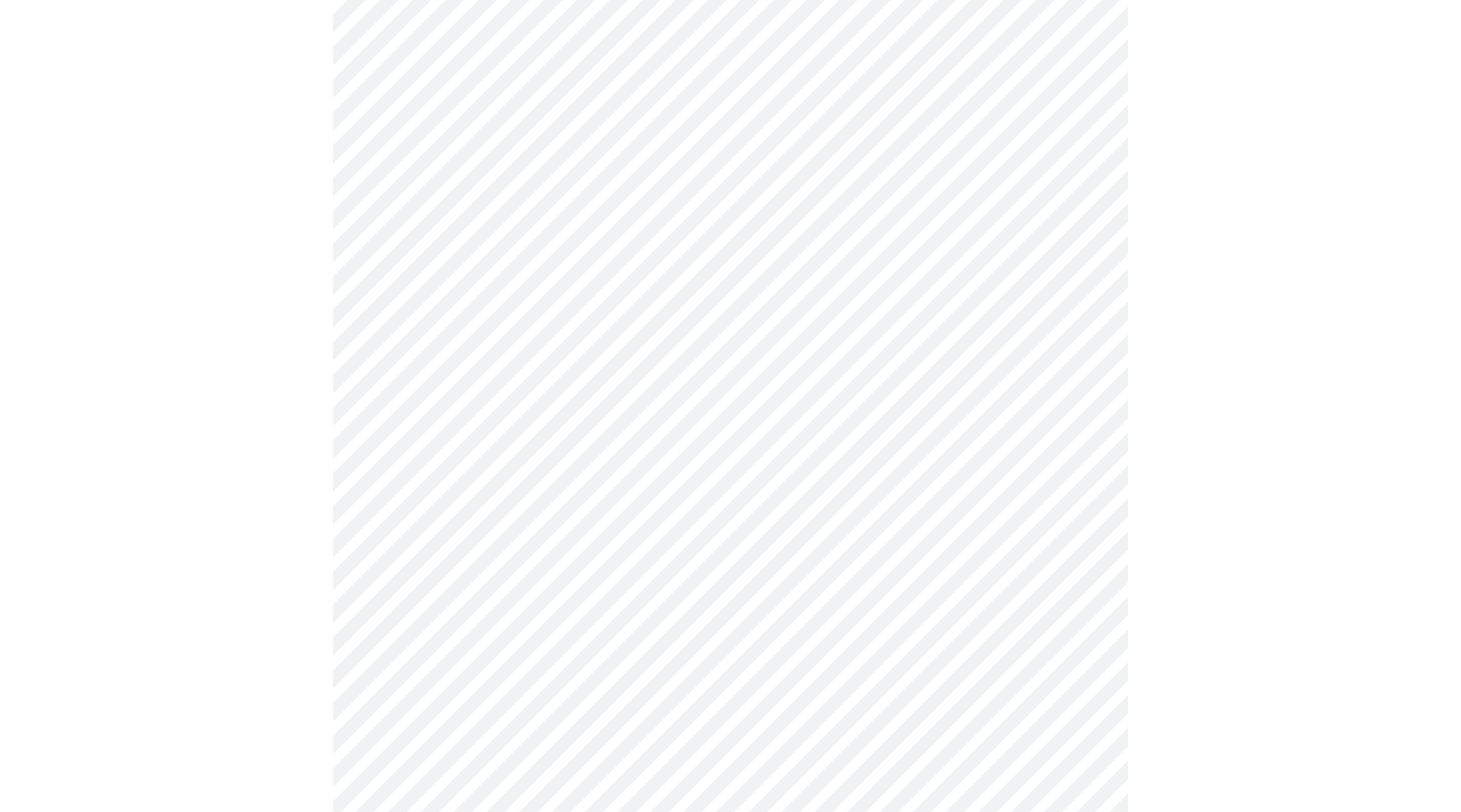 click on "MyMenopauseRx Appointments Messaging Labs Uploads Medications Community Refer a Friend Hi [FIRST]   Intake Questions for [DATE] @ [TIME]-[TIME] [NUMBER]  /  13 Settings Billing Invoices Log out" at bounding box center (730, 217) 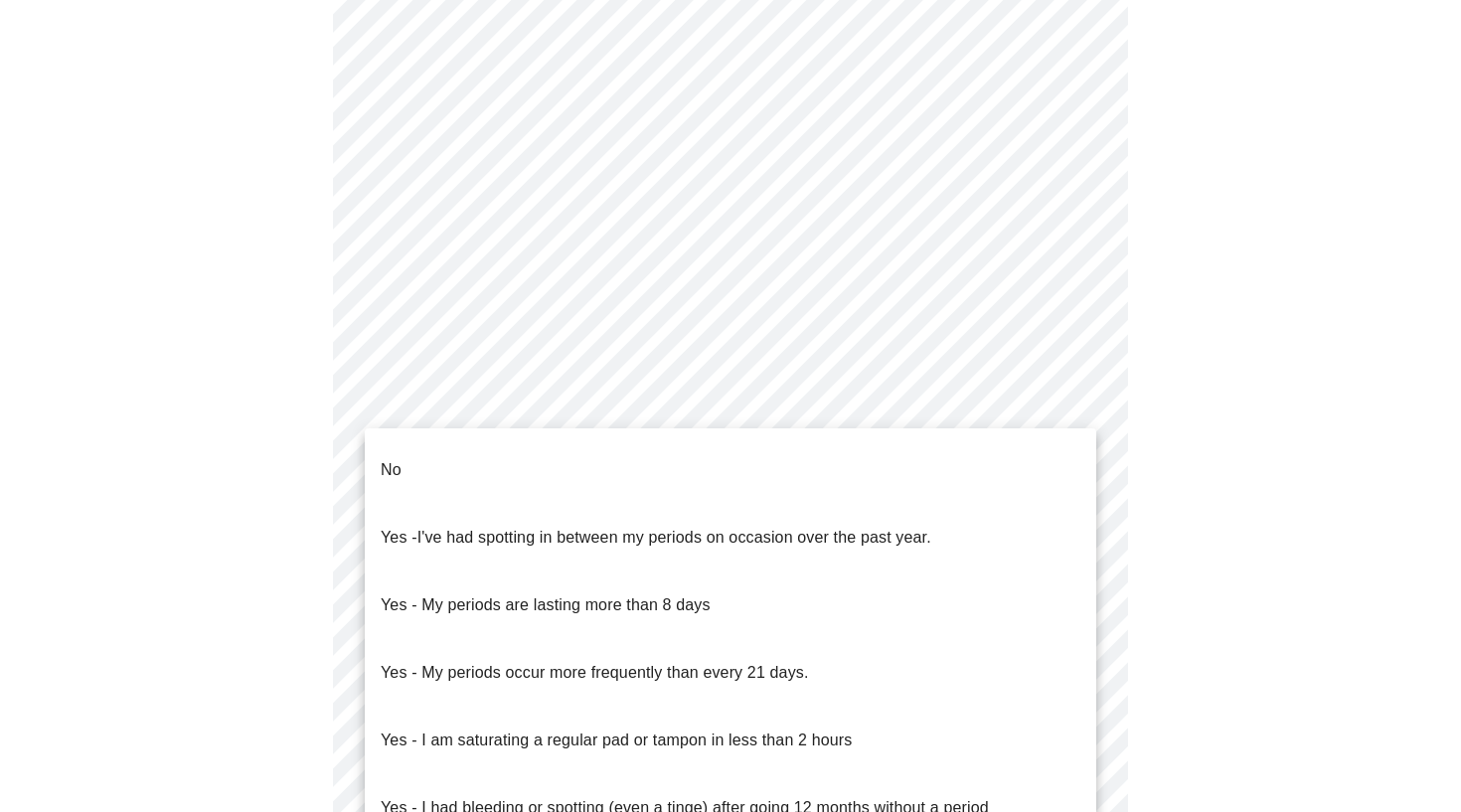 click on "No" at bounding box center [730, 470] 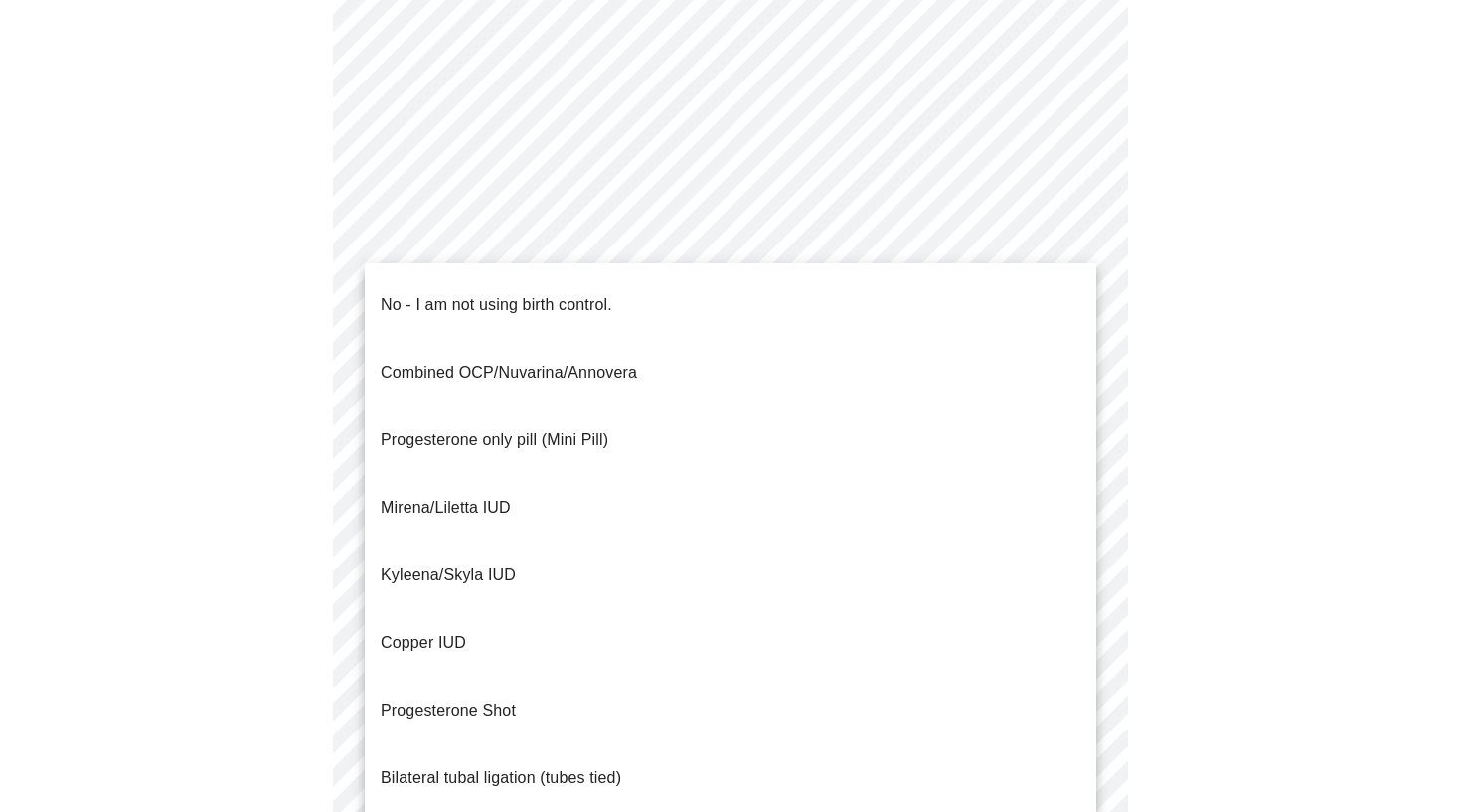click on "MyMenopauseRx Appointments Messaging Labs Uploads Medications Community Refer a Friend Hi [FIRST]   Intake Questions for [DATE] @ [TIME]-[TIME] [NUMBER]  /  13 Settings Billing Invoices Log out No - I am not using birth control.
Combined OCP/Nuvarina/Annovera
Progesterone only pill (Mini Pill)
Mirena/Liletta IUD
Kyleena/Skyla IUD
Copper IUD
Progesterone Shot
Bilateral tubal ligation (tubes tied)
Parnter had vasectomy
Barrier method (condoms)" at bounding box center (730, 211) 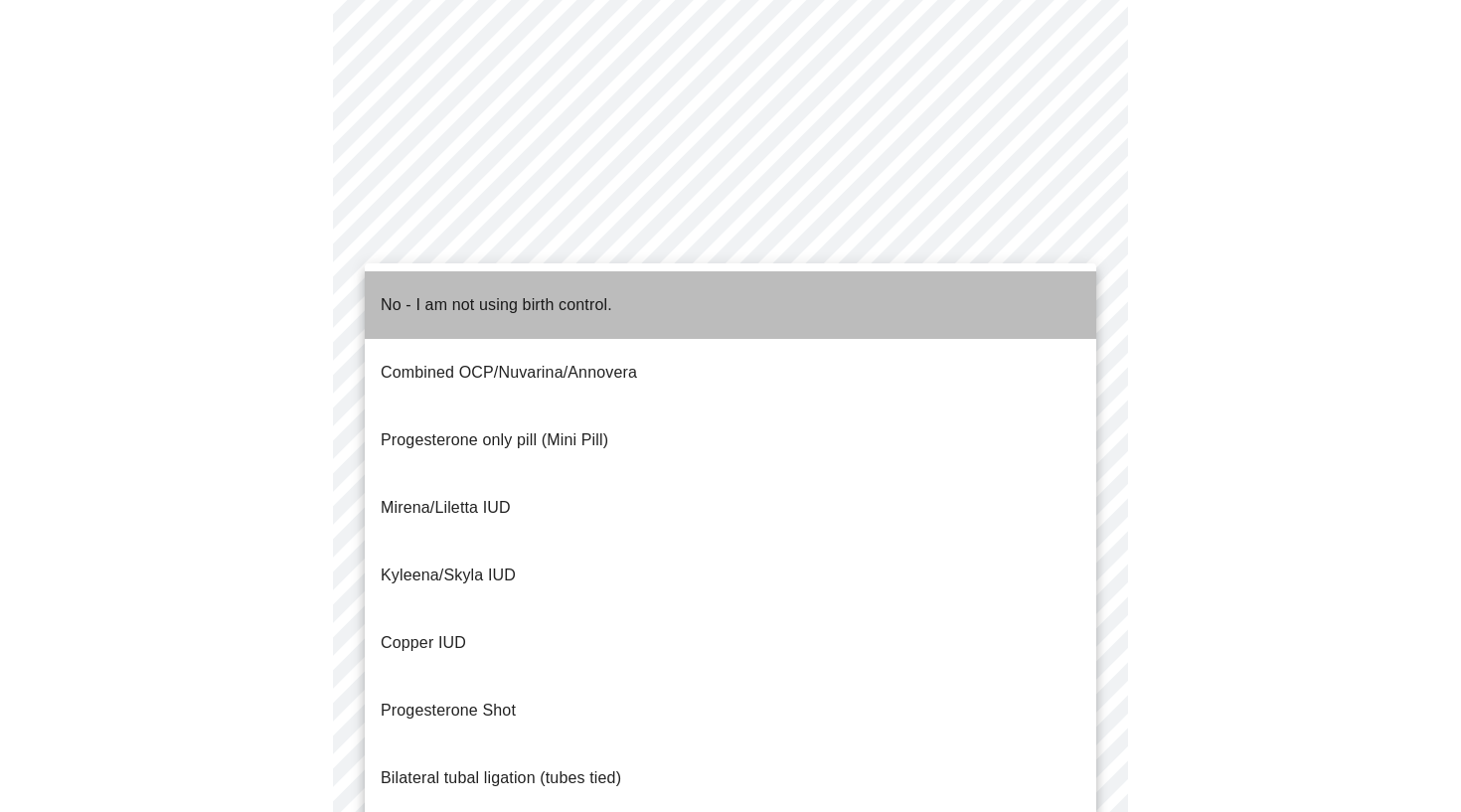 click on "No - I am not using birth control." at bounding box center [496, 305] 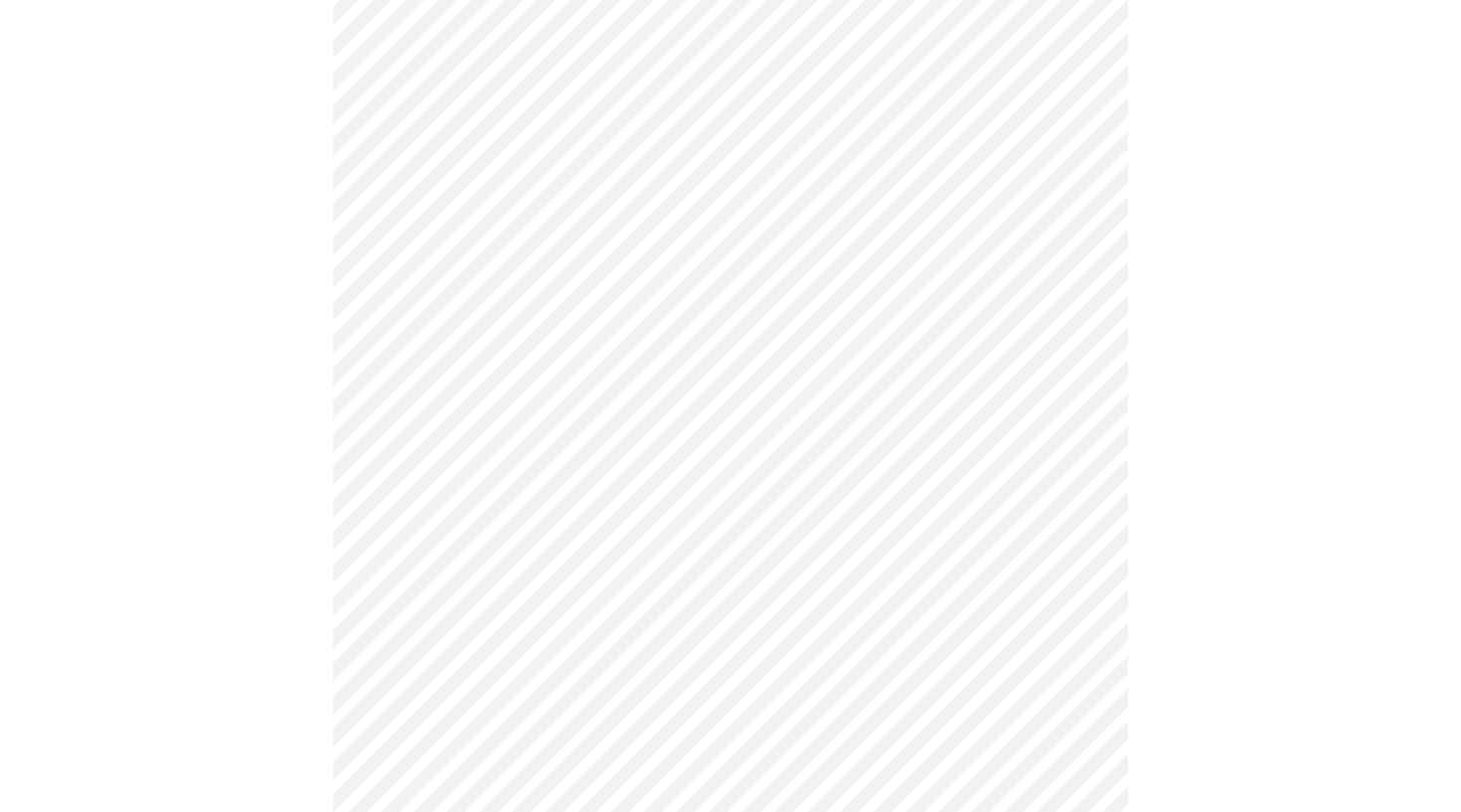 scroll, scrollTop: 905, scrollLeft: 0, axis: vertical 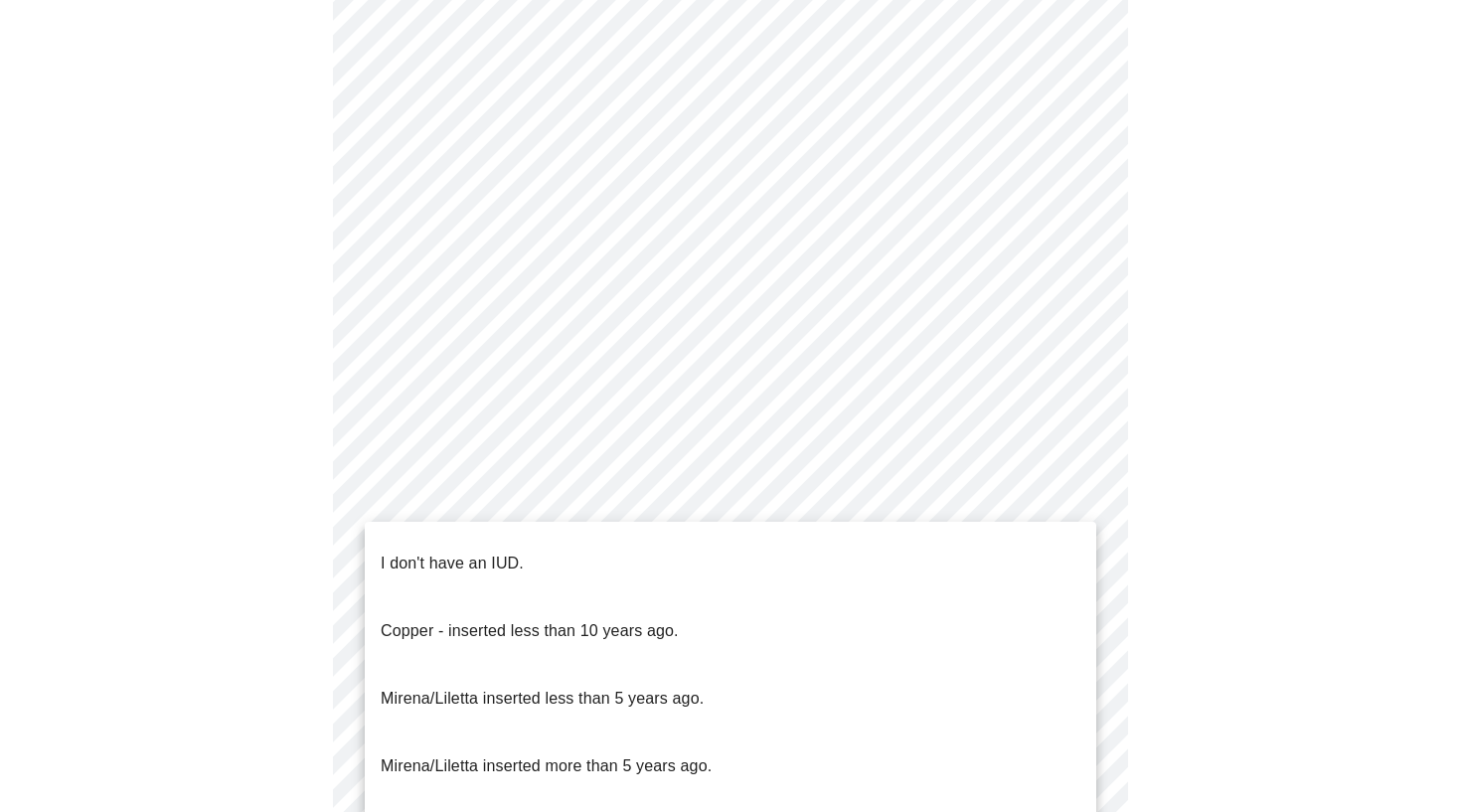 click on "MyMenopauseRx Appointments Messaging Labs Uploads Medications Community Refer a Friend Hi [FIRST]   Intake Questions for [DATE] @ [TIME]-[TIME] [NUMBER]  /  13 Settings Billing Invoices Log out I don't have an IUD.
Copper - inserted less than [NUMBER] years ago.
Mirena/Liletta inserted less than [NUMBER] years ago.
Mirena/Liletta inserted more than [NUMBER] years ago.
Kyleena, inserted more than [NUMBER] years ago." at bounding box center (730, 30) 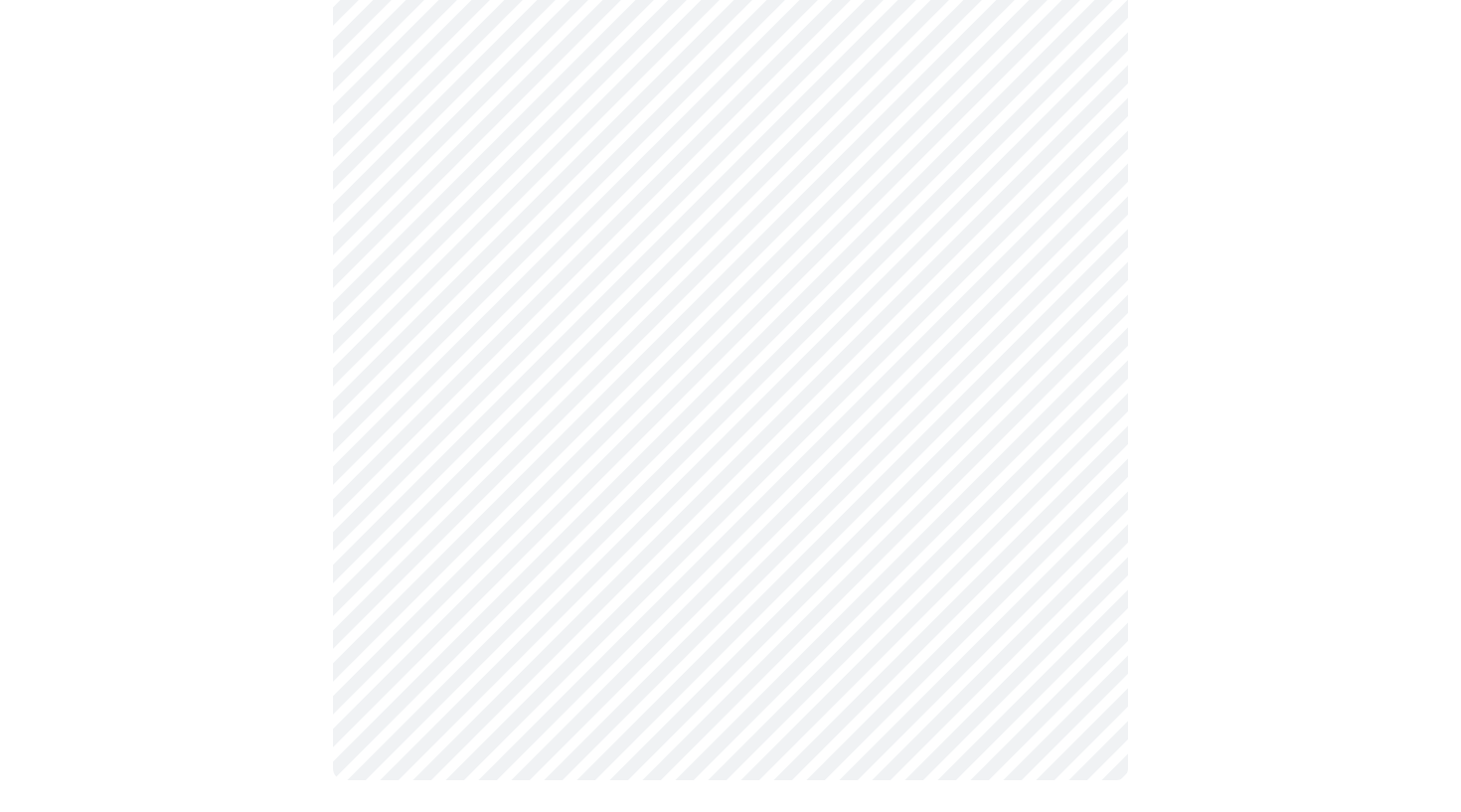 click on "MyMenopauseRx Appointments Messaging Labs Uploads Medications Community Refer a Friend Hi [FIRST]   Intake Questions for [DATE] @ [TIME]-[TIME] [NUMBER]  /  13 Settings Billing Invoices Log out" at bounding box center (730, -102) 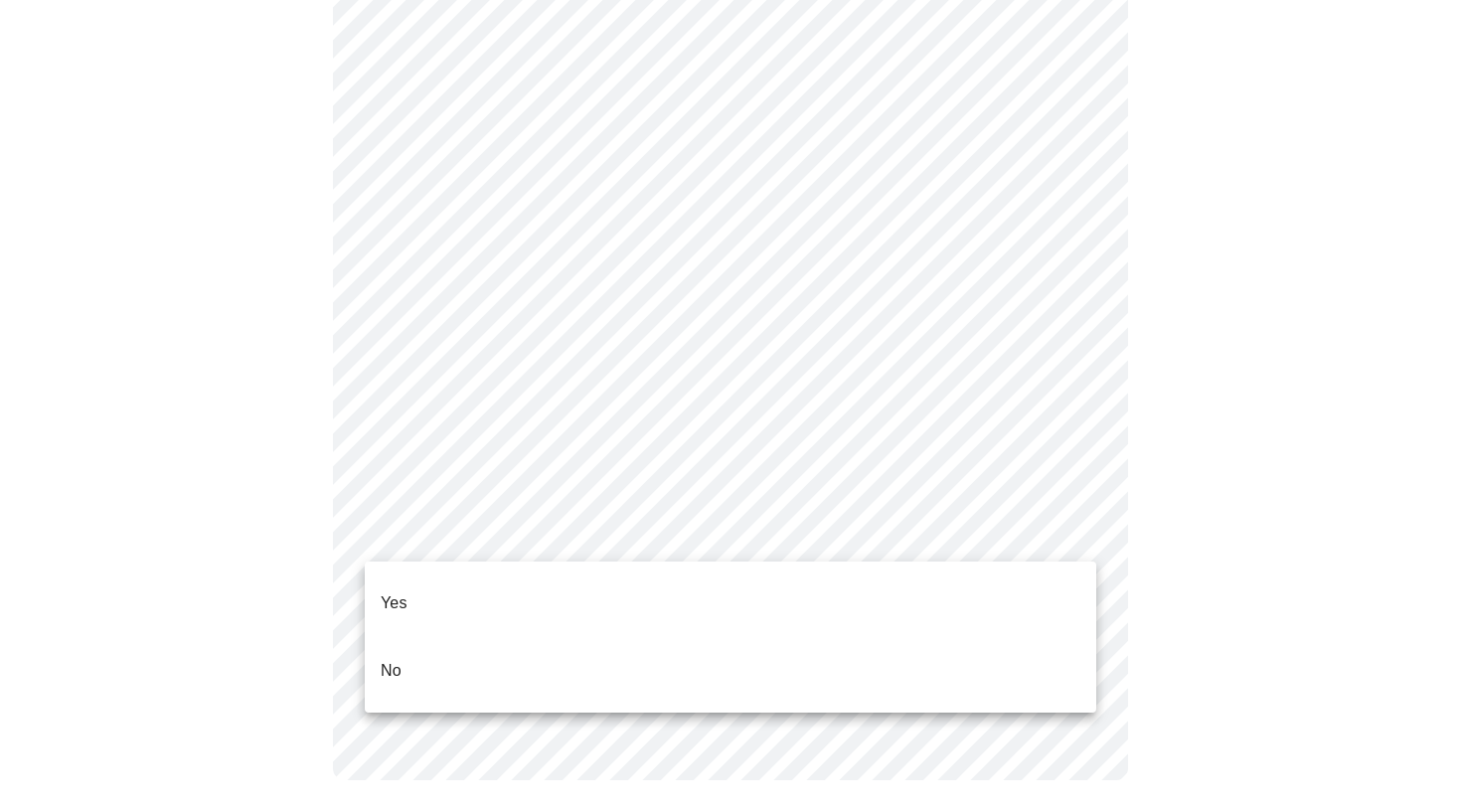 click on "Yes" at bounding box center [730, 603] 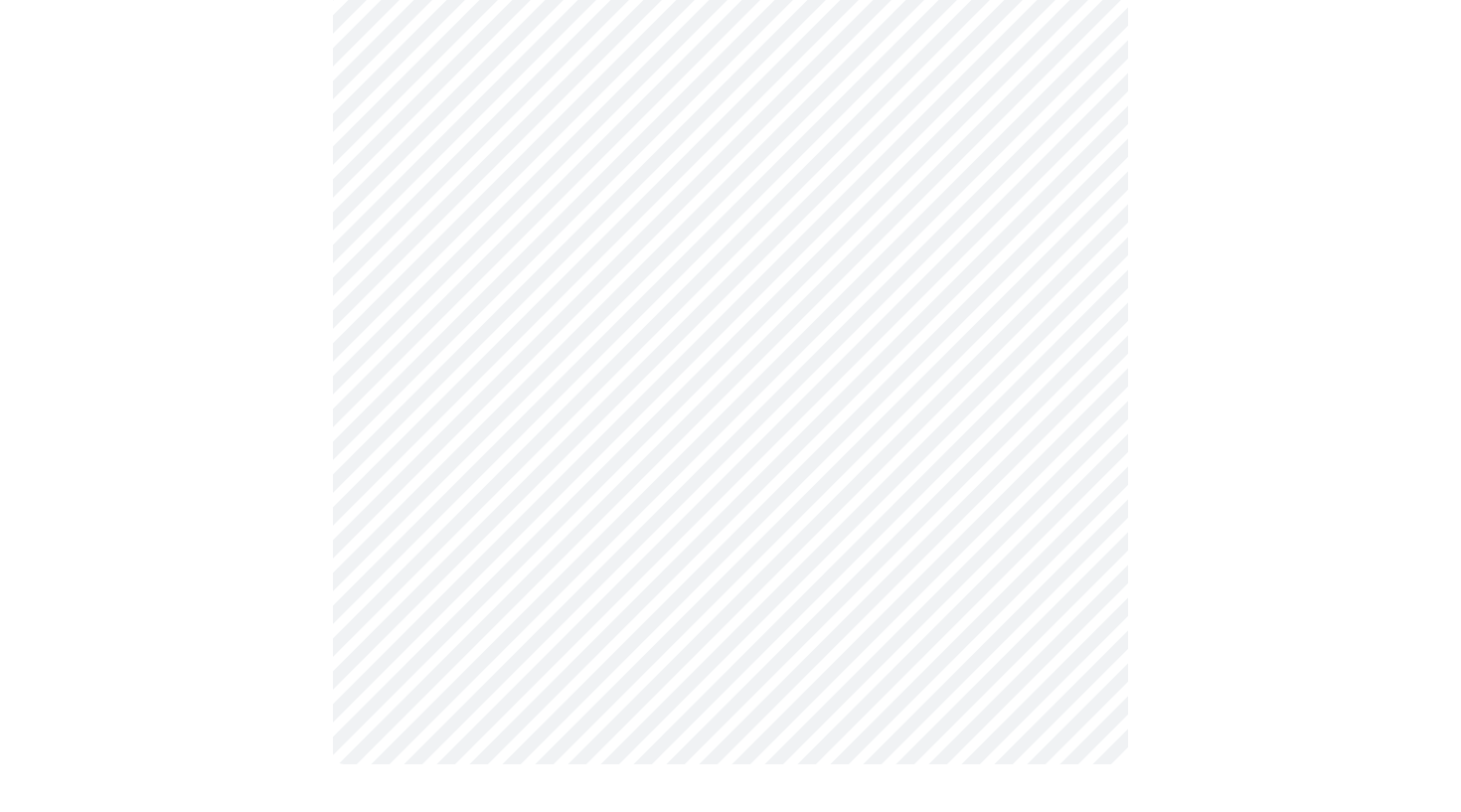 scroll, scrollTop: 0, scrollLeft: 0, axis: both 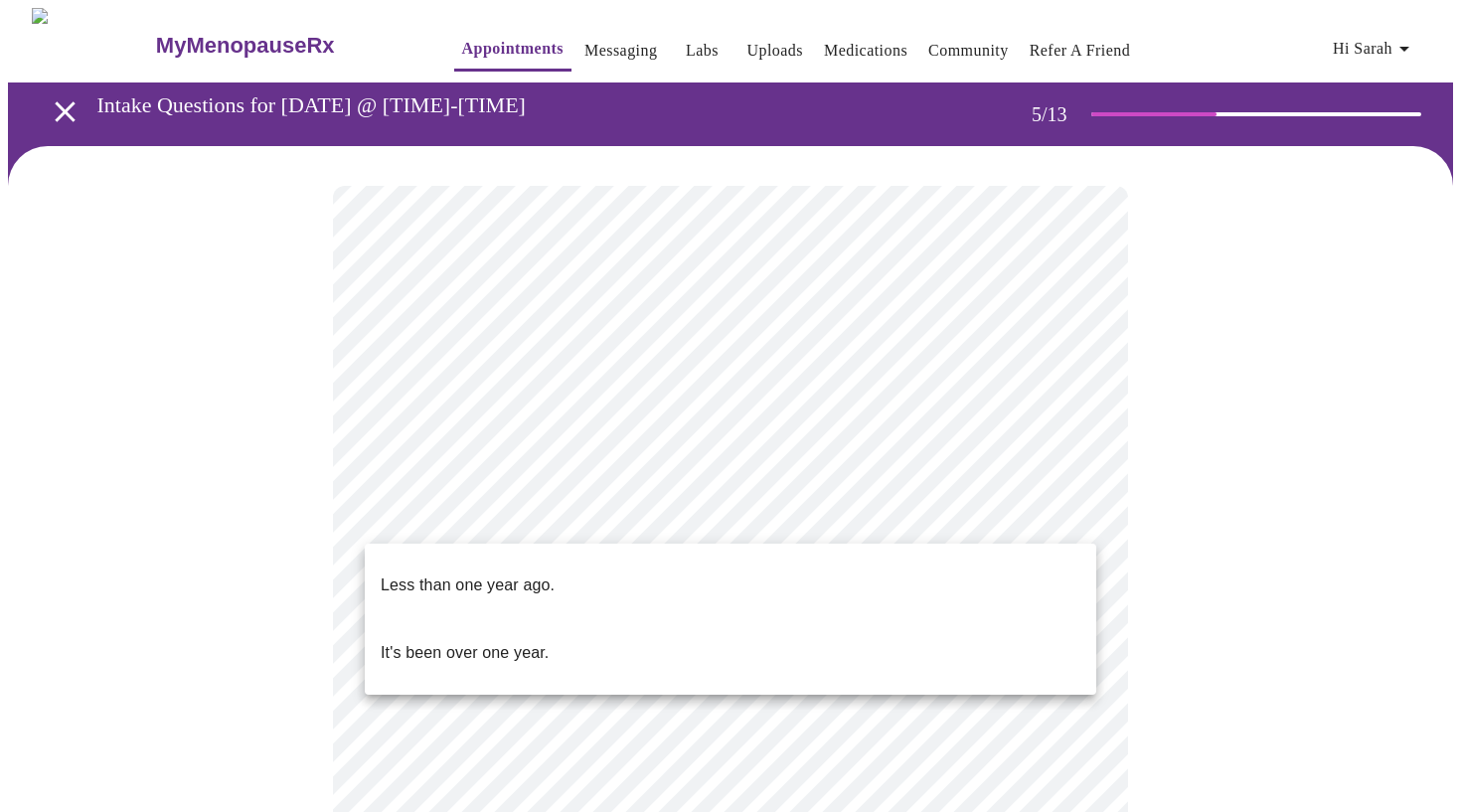 click on "MyMenopauseRx Appointments Messaging Labs Uploads Medications Community Refer a Friend Hi [FIRST]   Intake Questions for [DATE] @ [TIME]-[TIME] [NUMBER]  /  13 Settings Billing Invoices Log out Less than one year ago.
It's been over one year." at bounding box center (730, 655) 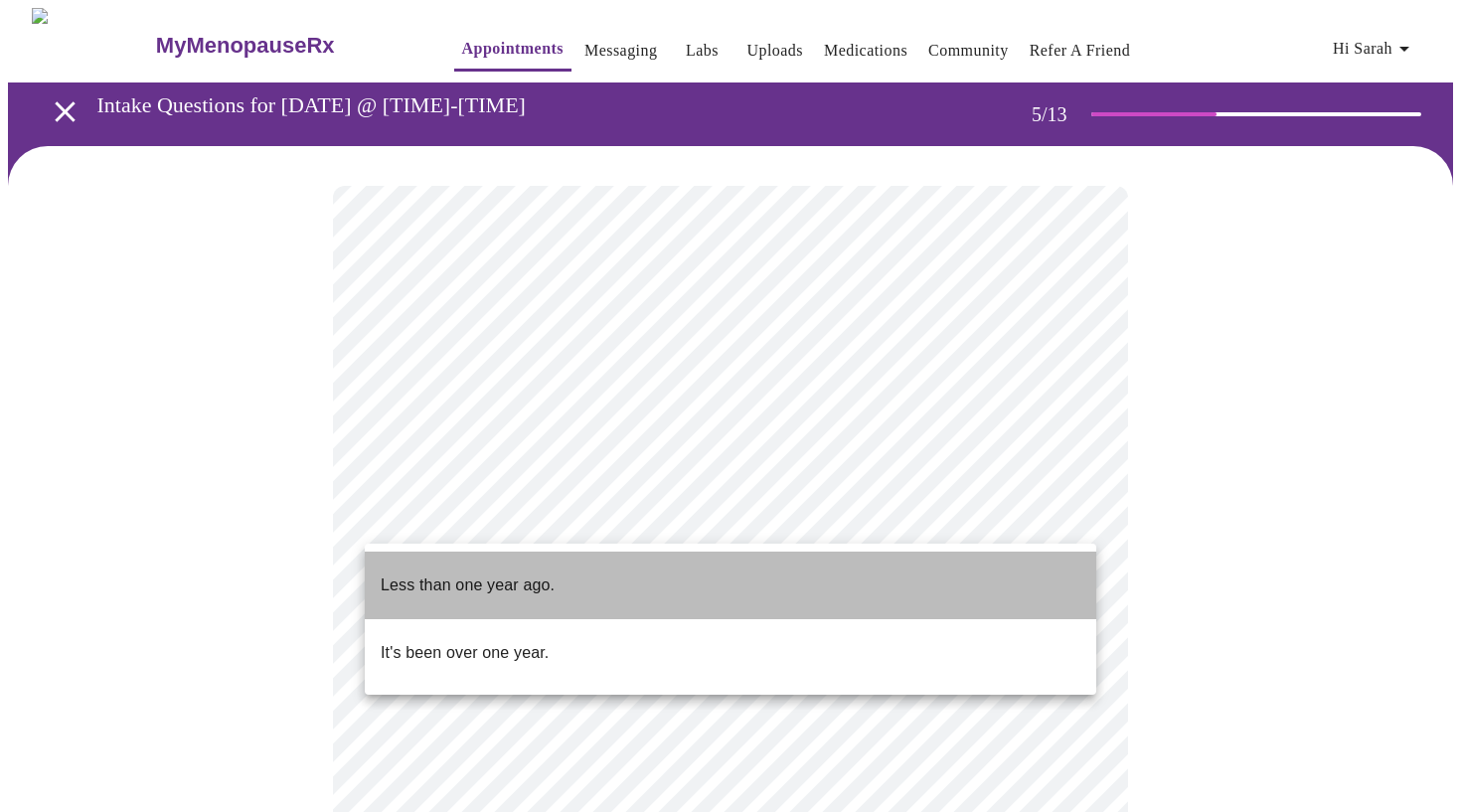 click on "Less than one year ago." at bounding box center [730, 585] 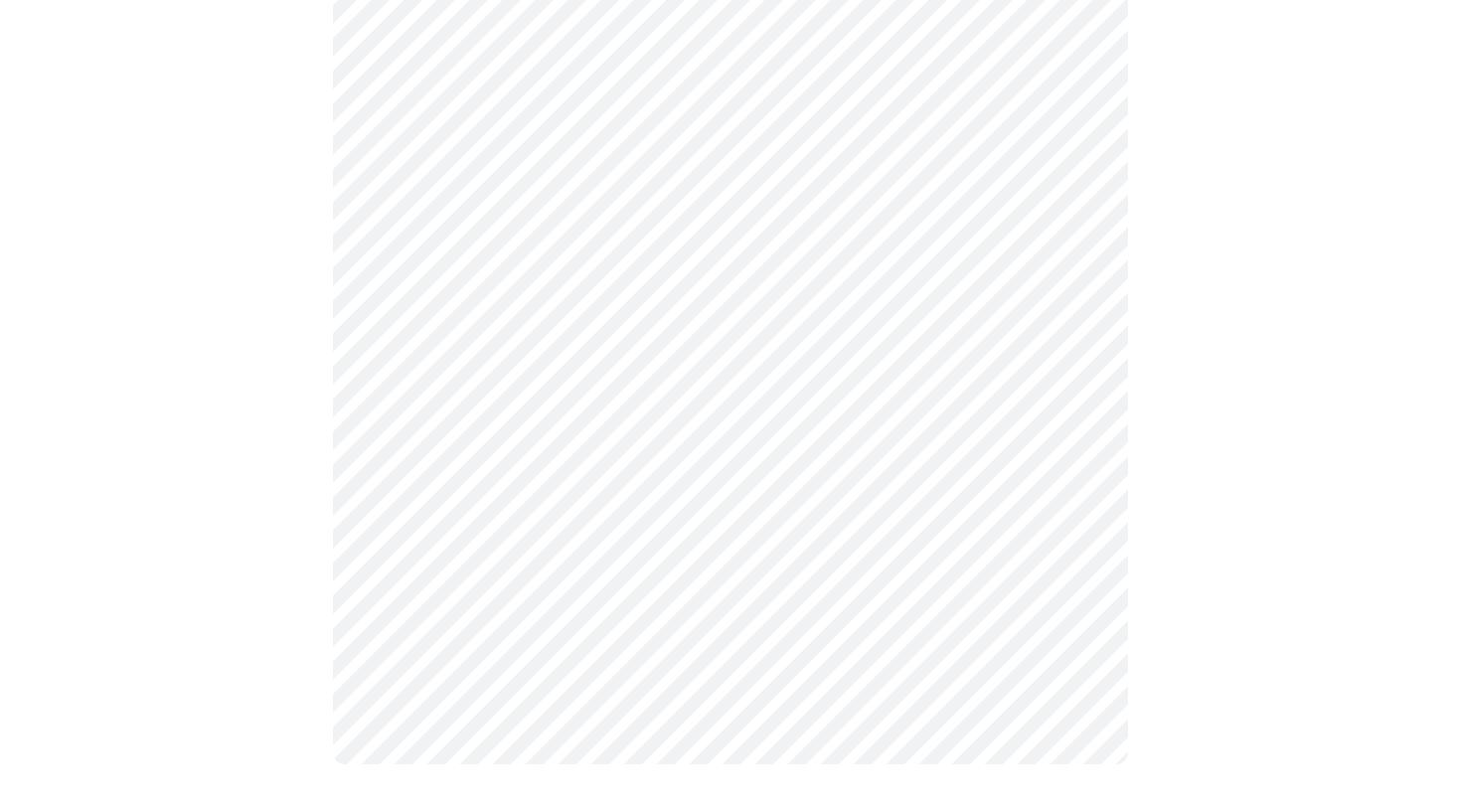 scroll, scrollTop: 0, scrollLeft: 0, axis: both 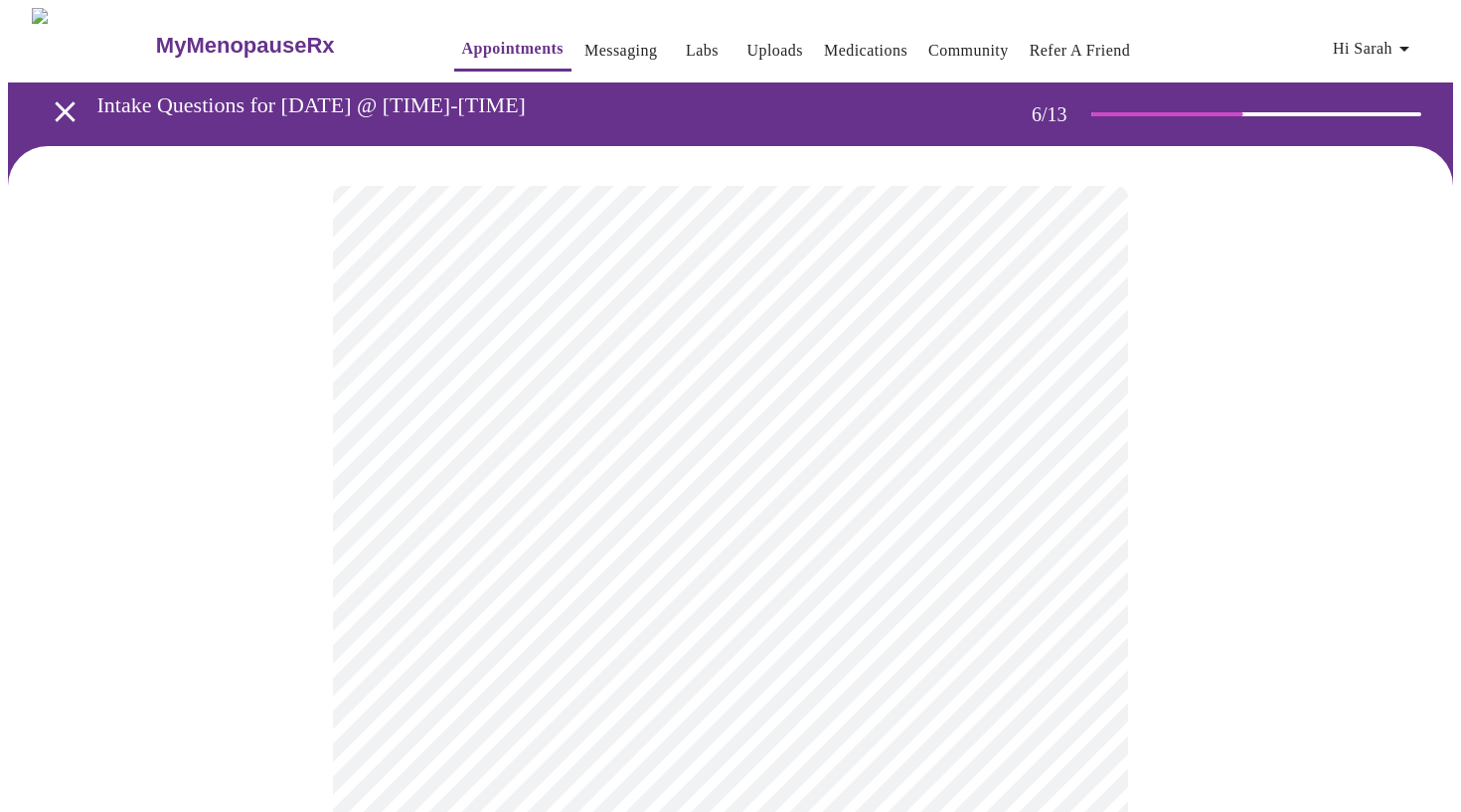 click on "MyMenopauseRx Appointments Messaging Labs Uploads Medications Community Refer a Friend Hi [FIRST]   Intake Questions for [DATE] @ [TIME]-[TIME] [NUMBER]  /  13 Settings Billing Invoices Log out" at bounding box center [730, 524] 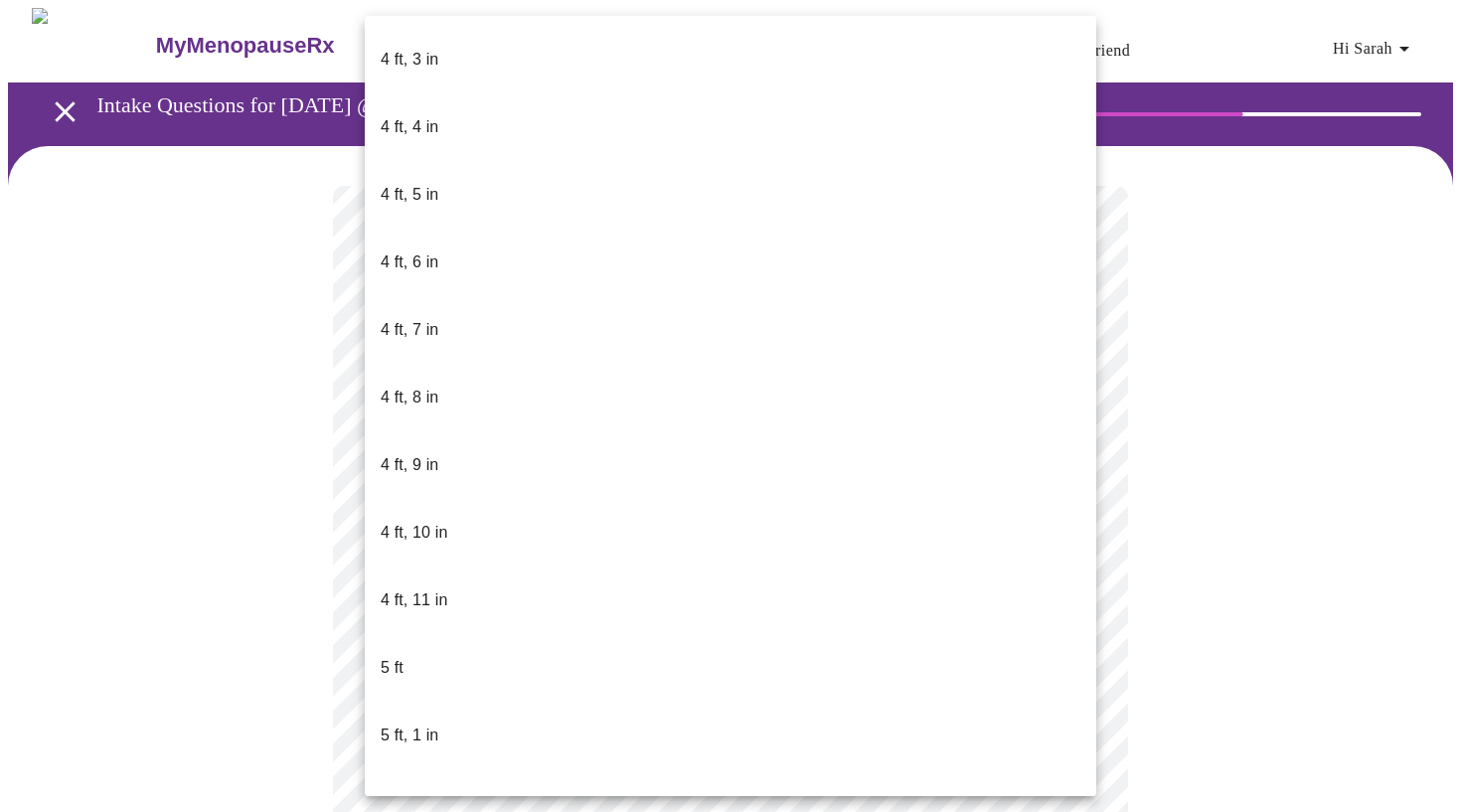 scroll, scrollTop: 1026, scrollLeft: 0, axis: vertical 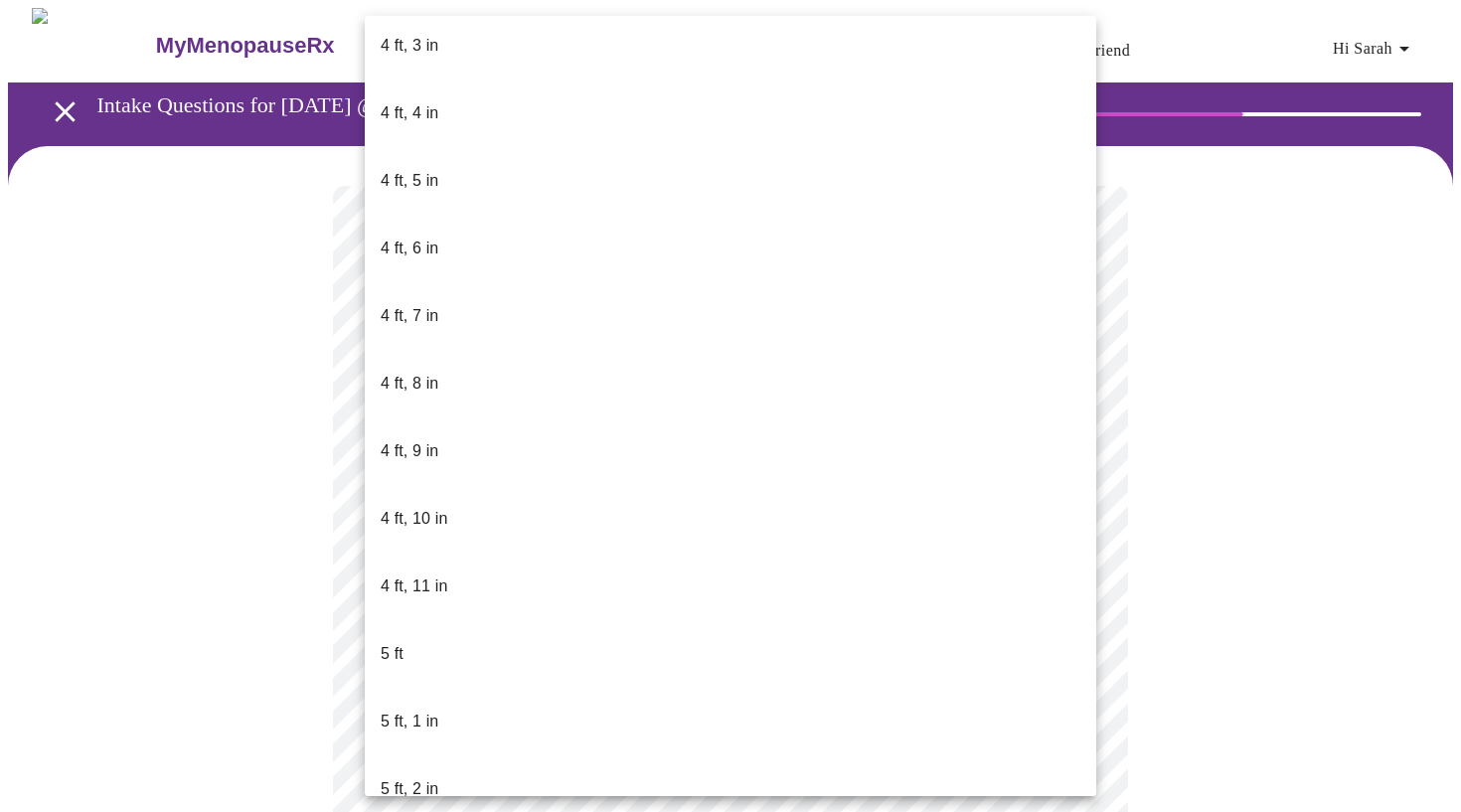 click on "5 ft, 4 in" at bounding box center (409, 924) 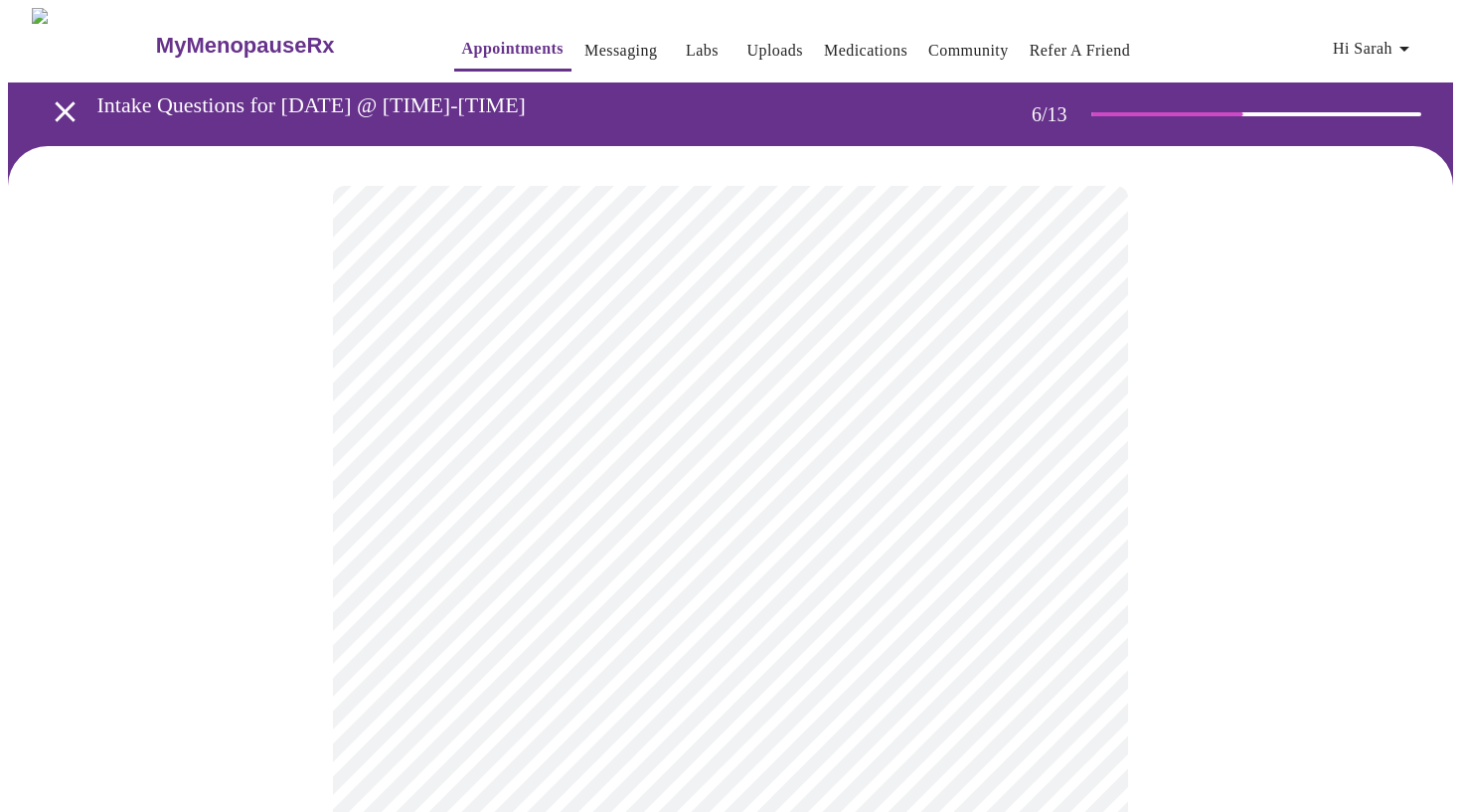 click at bounding box center [730, 601] 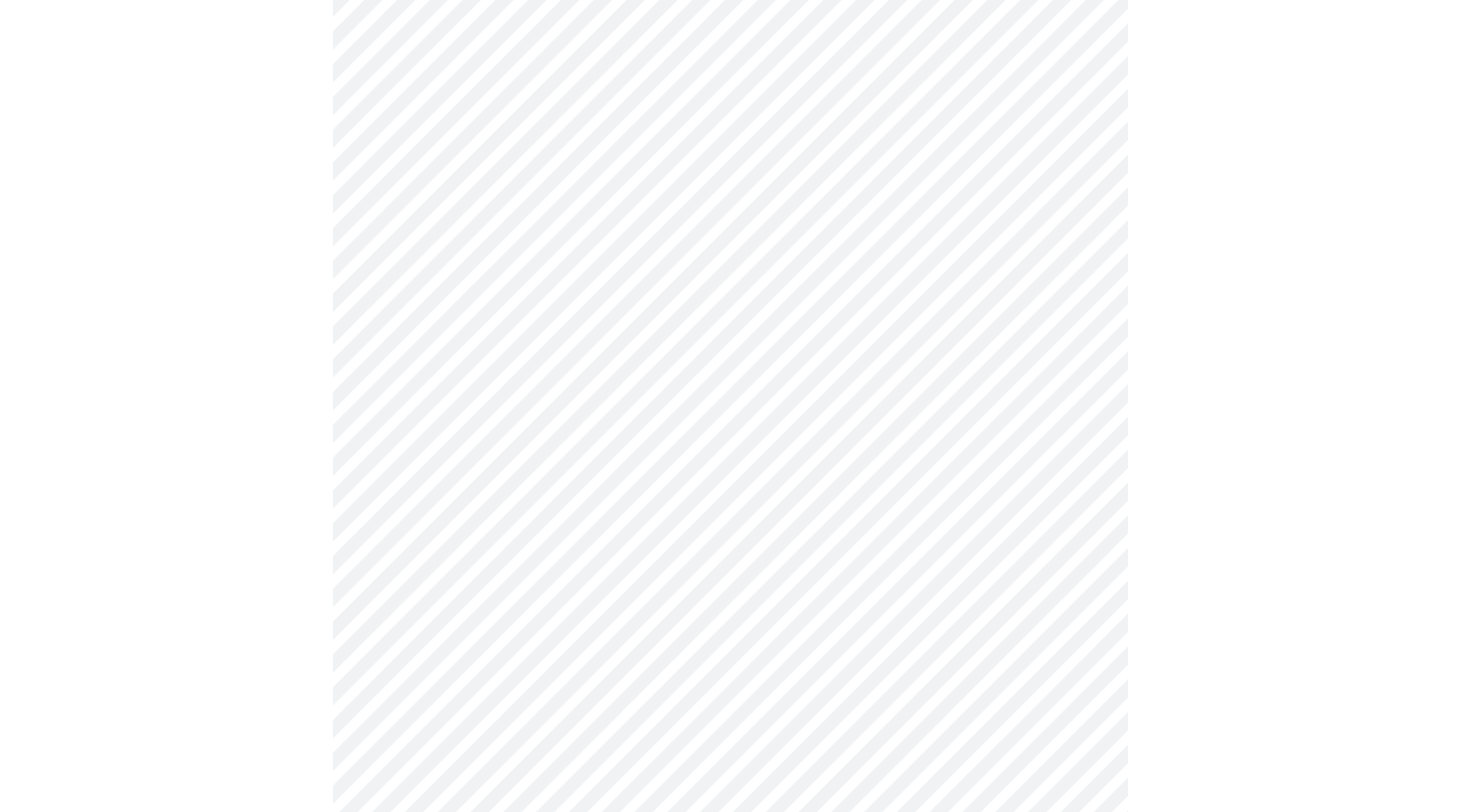 scroll, scrollTop: 5077, scrollLeft: 0, axis: vertical 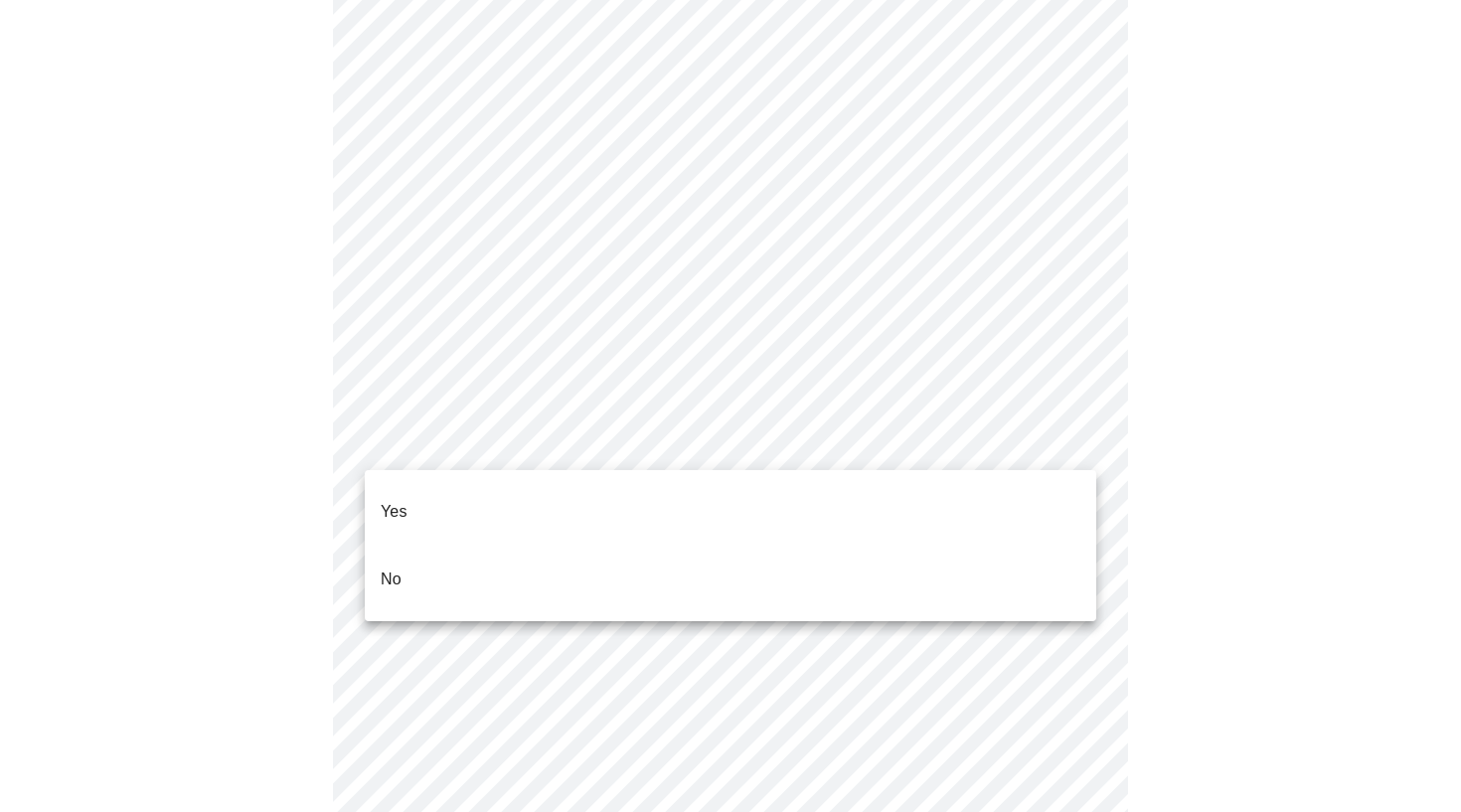 click on "MyMenopauseRx Appointments Messaging Labs Uploads Medications Community Refer a Friend Hi [FIRST]   Intake Questions for [DATE] @ [TIME]-[TIME] [NUMBER]  /  13 Settings Billing Invoices Log out Yes
No" at bounding box center (730, -1905) 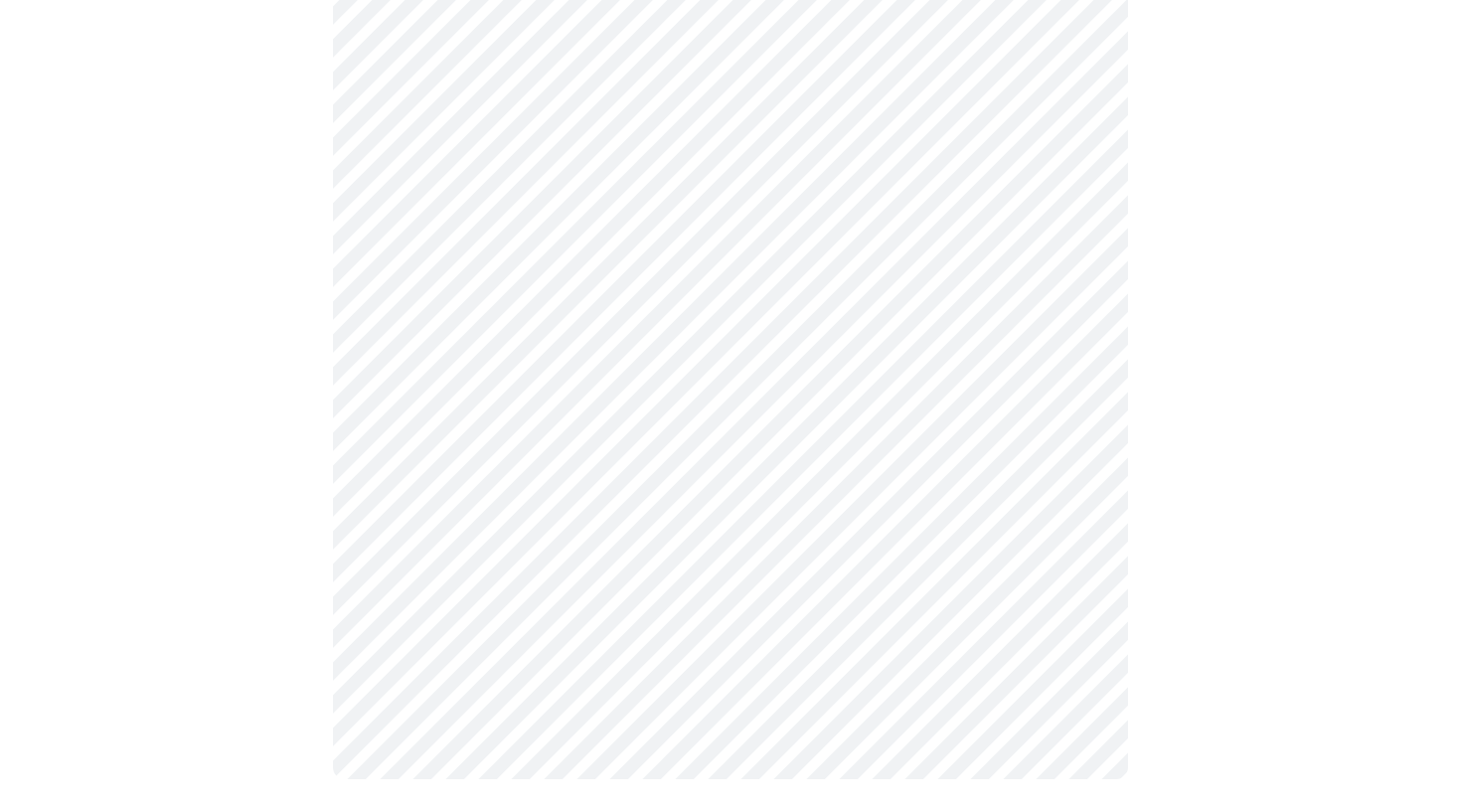 scroll, scrollTop: 1753, scrollLeft: 0, axis: vertical 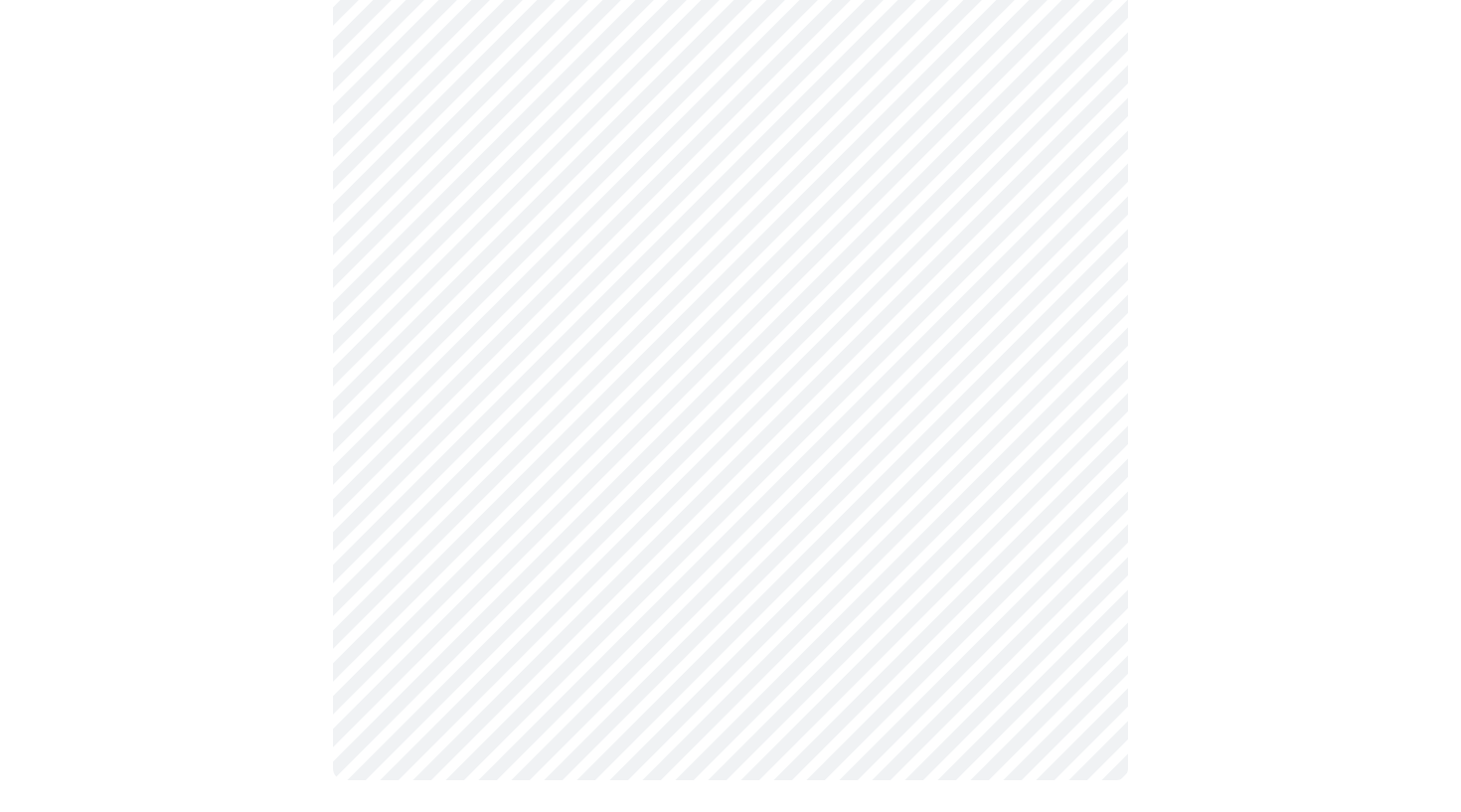 click on "MyMenopauseRx Appointments Messaging Labs Uploads Medications Community Refer a Friend Hi [FIRST]   Intake Questions for [DAY], [MONTH] [YEAR] @ [TIME]-[TIME] [TIMEZONE] 10  /  13 Settings Billing Invoices Log out" at bounding box center (730, -463) 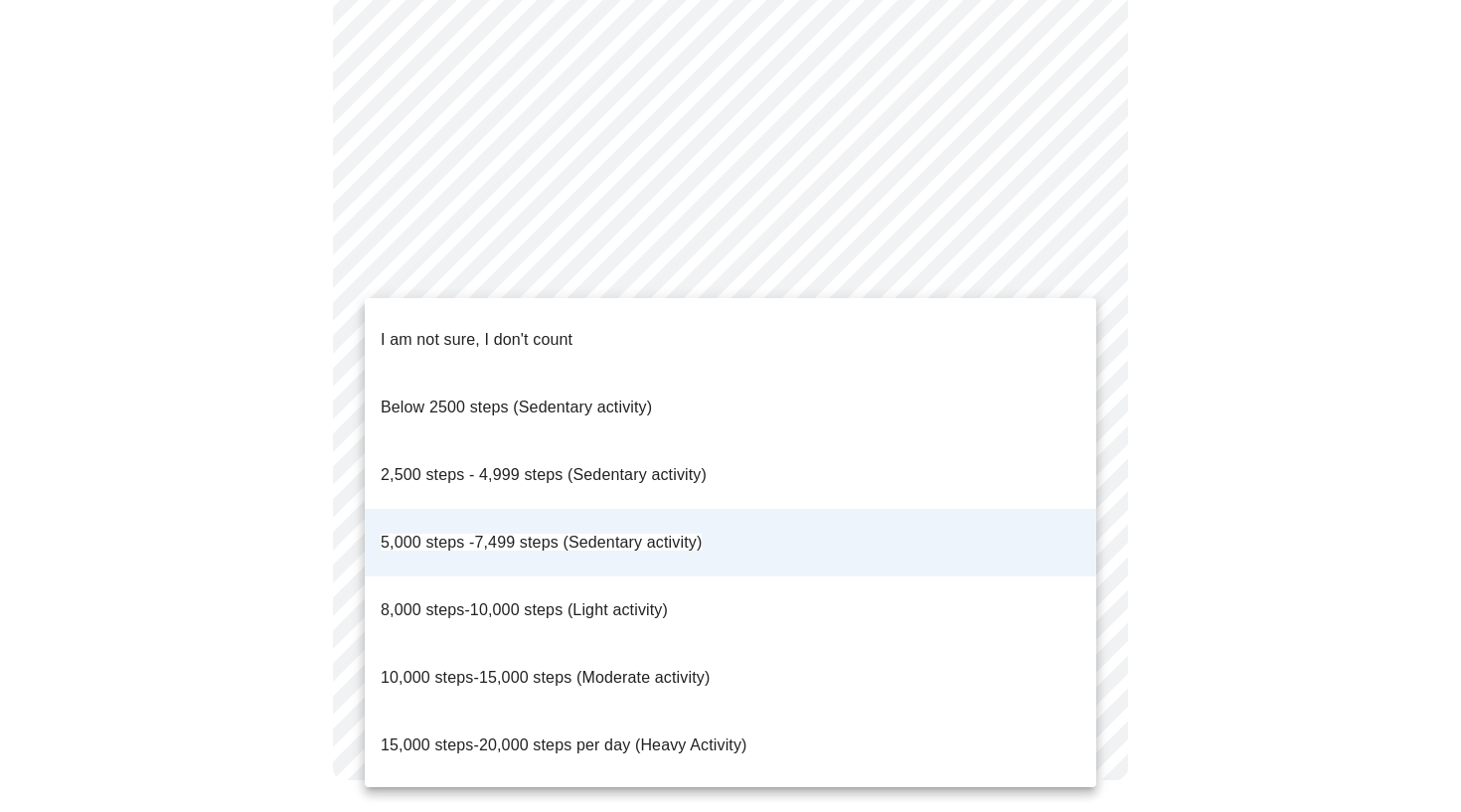 click on "5,000 steps -7,499 steps (Sedentary activity)" at bounding box center (541, 542) 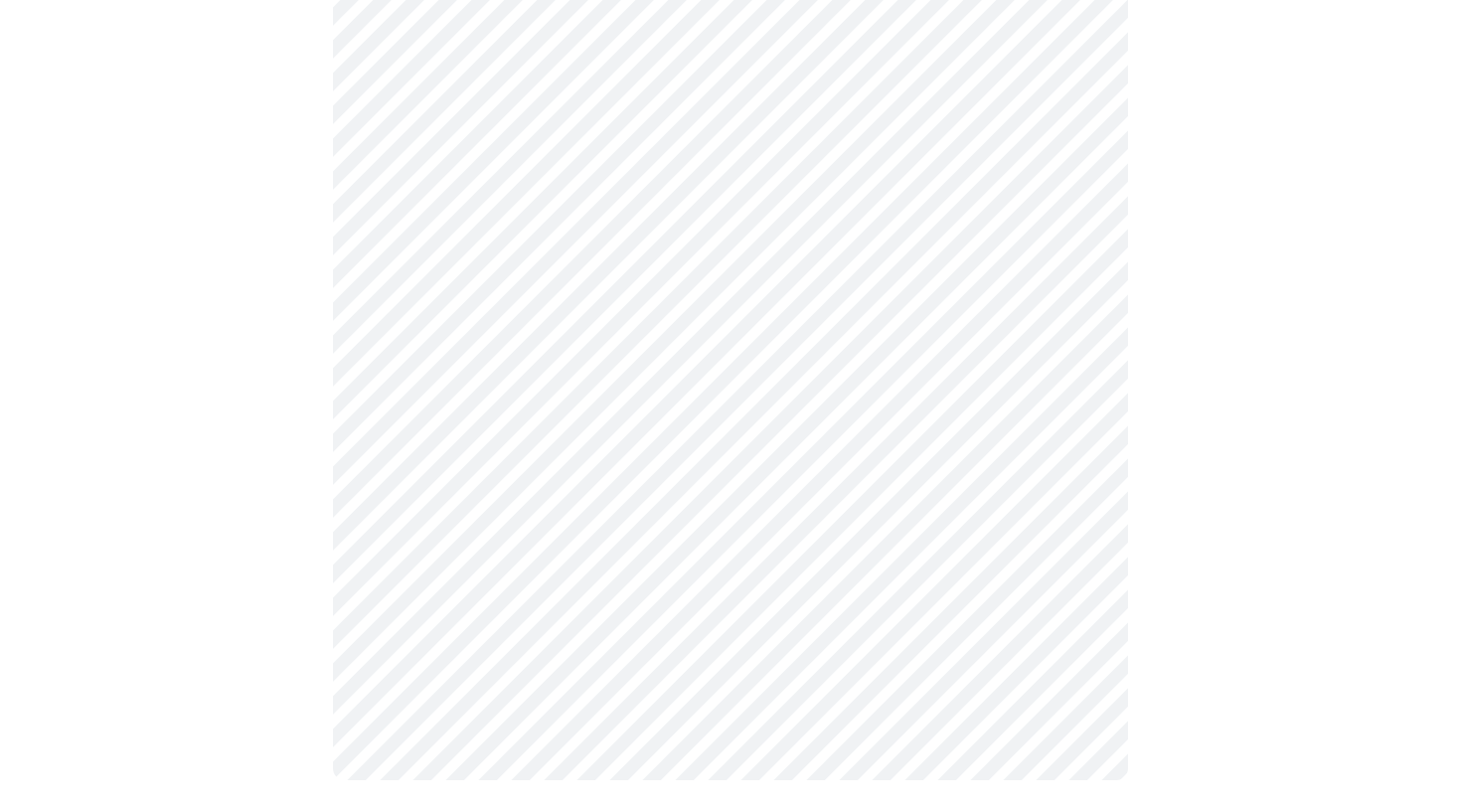 click on "MyMenopauseRx Appointments Messaging Labs Uploads Medications Community Refer a Friend Hi [FIRST]   Intake Questions for [DAY], [MONTH] [YEAR] @ [TIME]-[TIME] [TIMEZONE] 10  /  13 Settings Billing Invoices Log out" at bounding box center (730, -463) 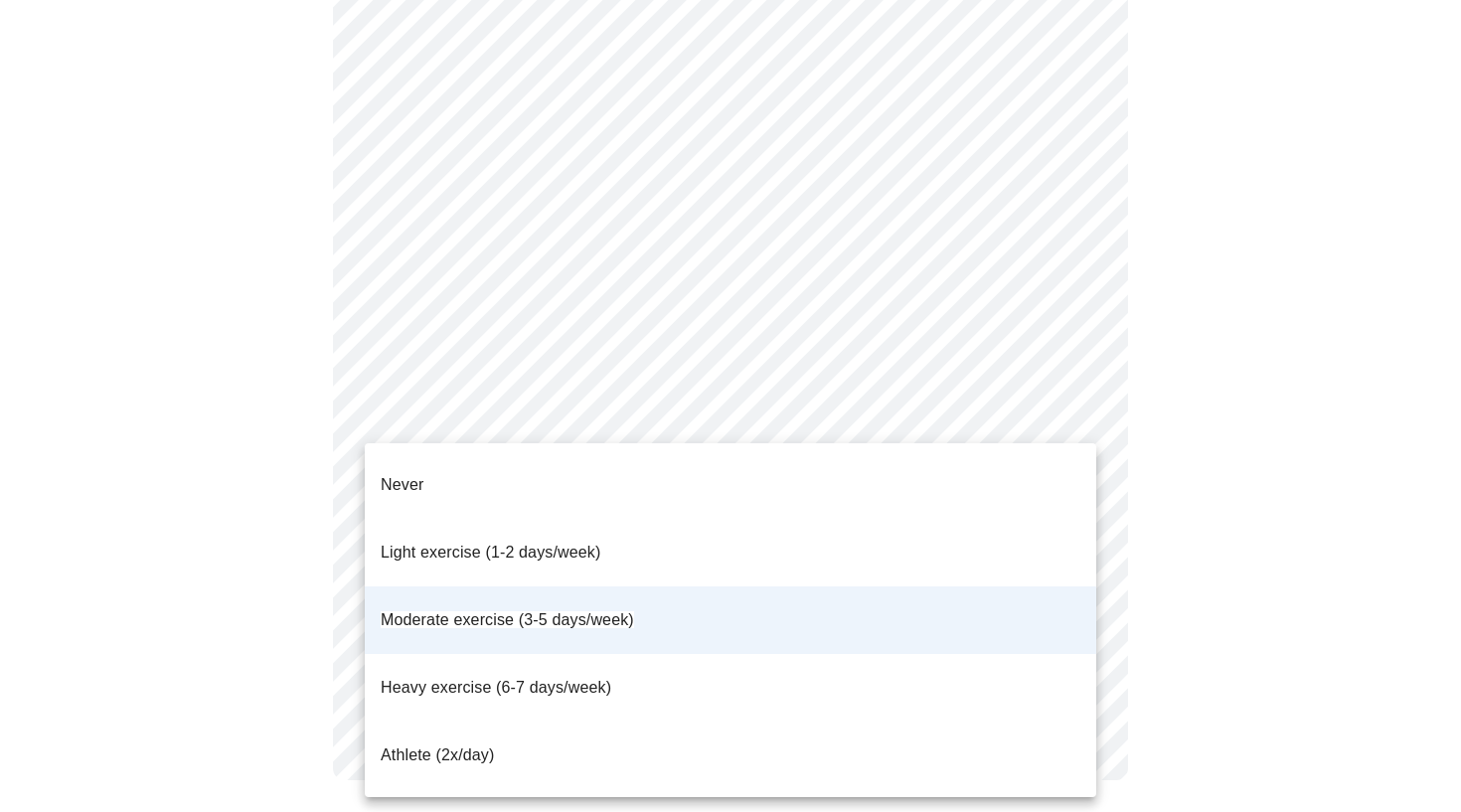 click on "Light exercise (1-2 days/week)" at bounding box center [730, 553] 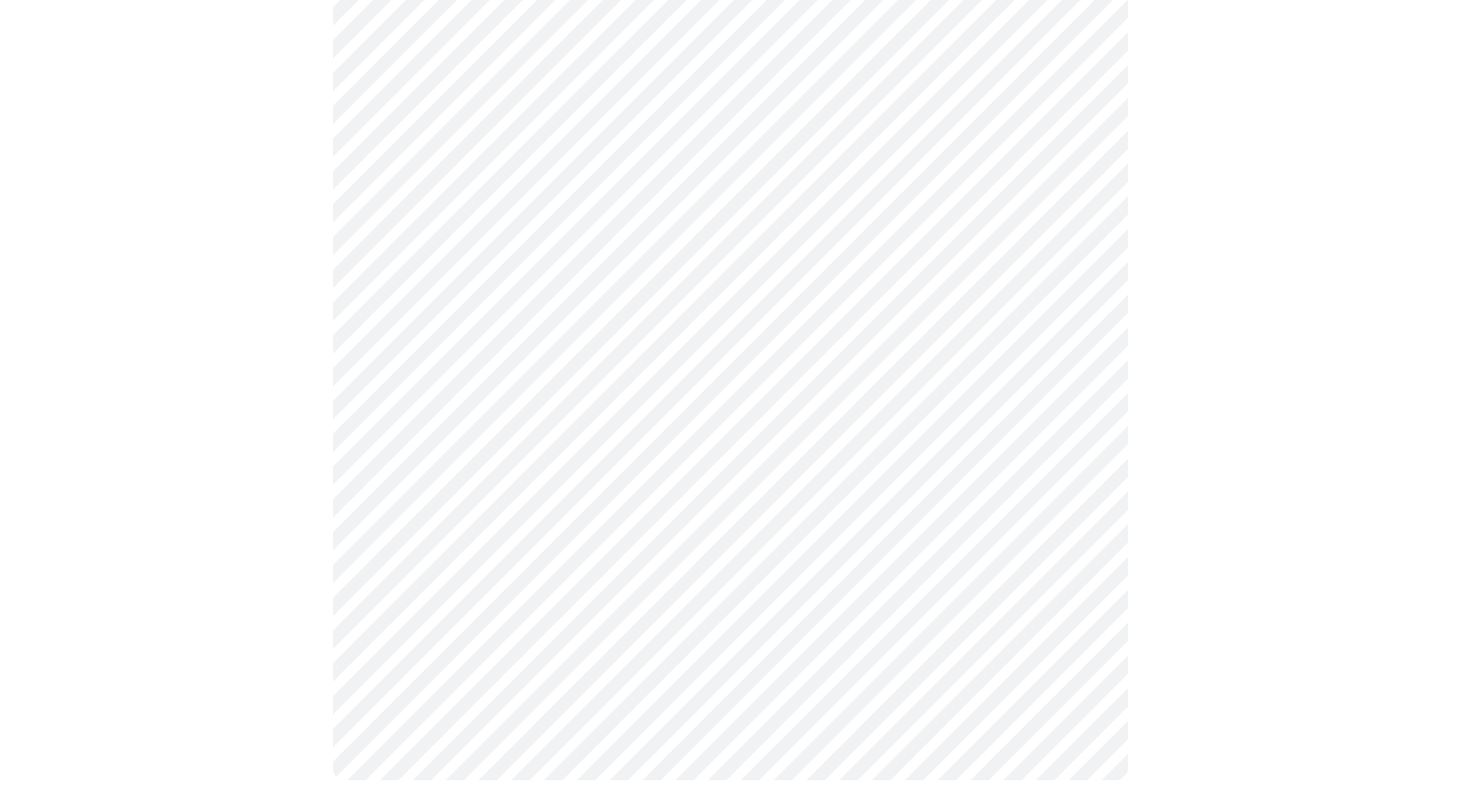 click at bounding box center [730, -394] 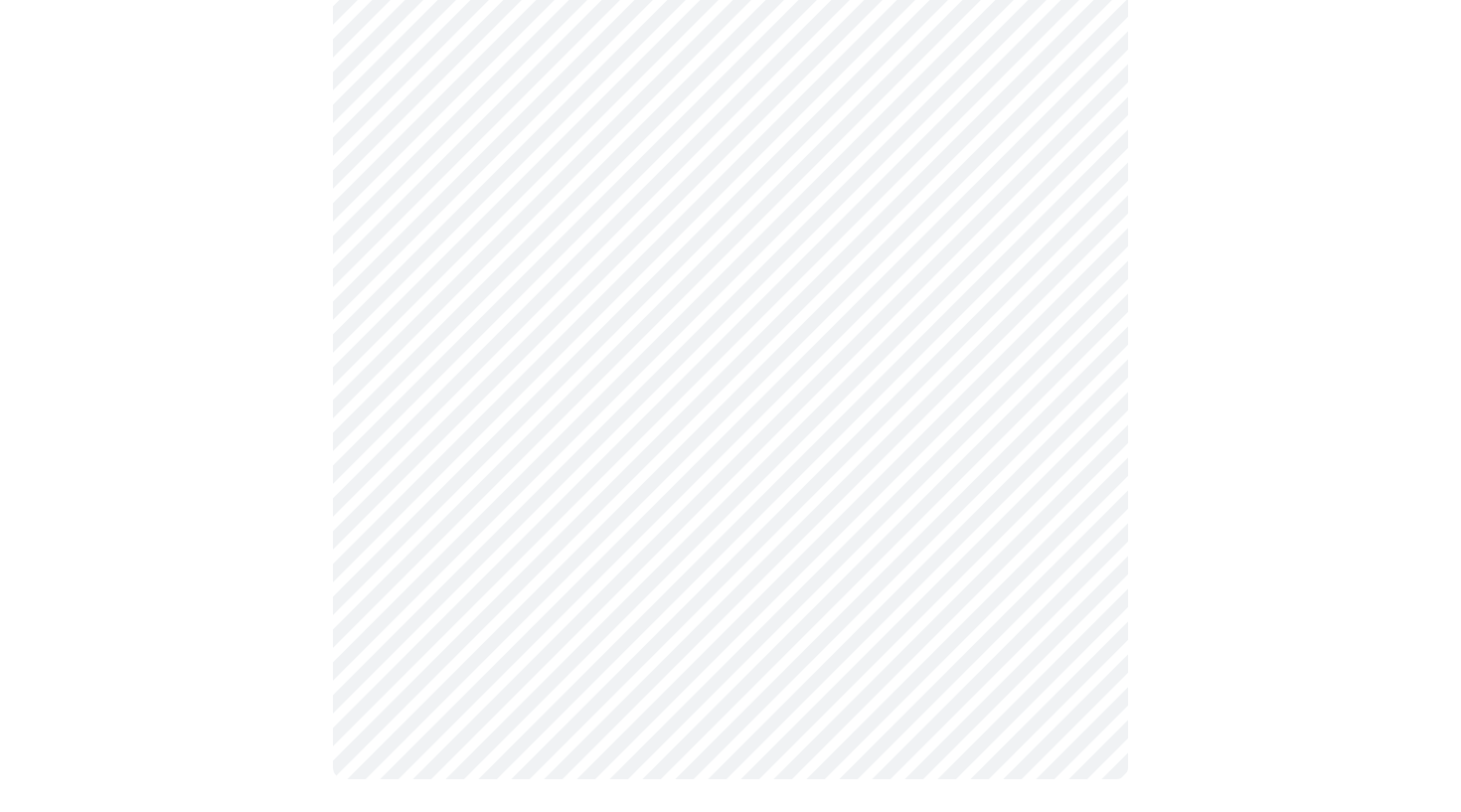 scroll, scrollTop: 1753, scrollLeft: 0, axis: vertical 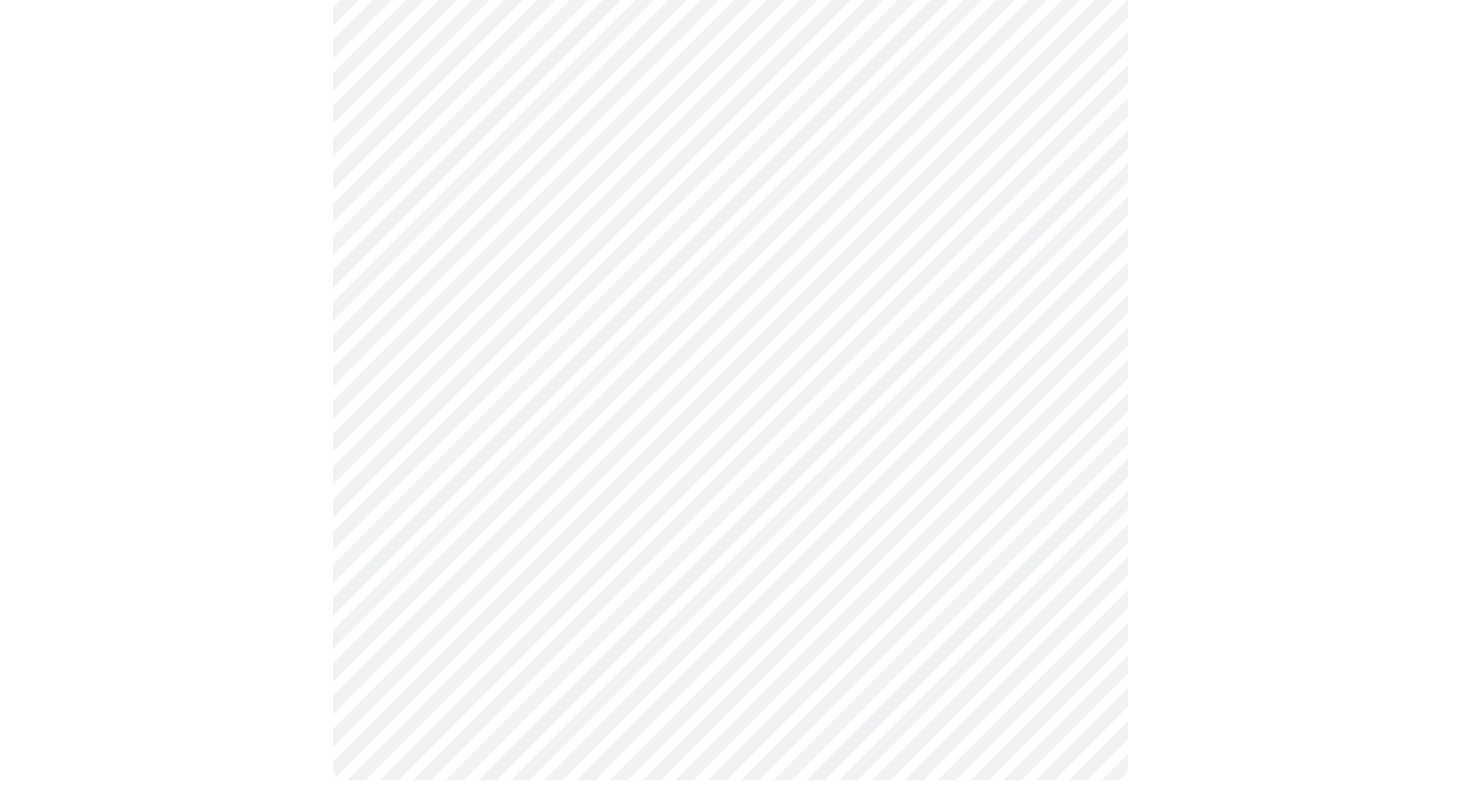 click on "MyMenopauseRx Appointments Messaging Labs Uploads Medications Community Refer a Friend Hi [FIRST]   Intake Questions for [DAY], [MONTH] [YEAR] @ [TIME]-[TIME] [TIMEZONE] 10  /  13 Settings Billing Invoices Log out" at bounding box center (730, -463) 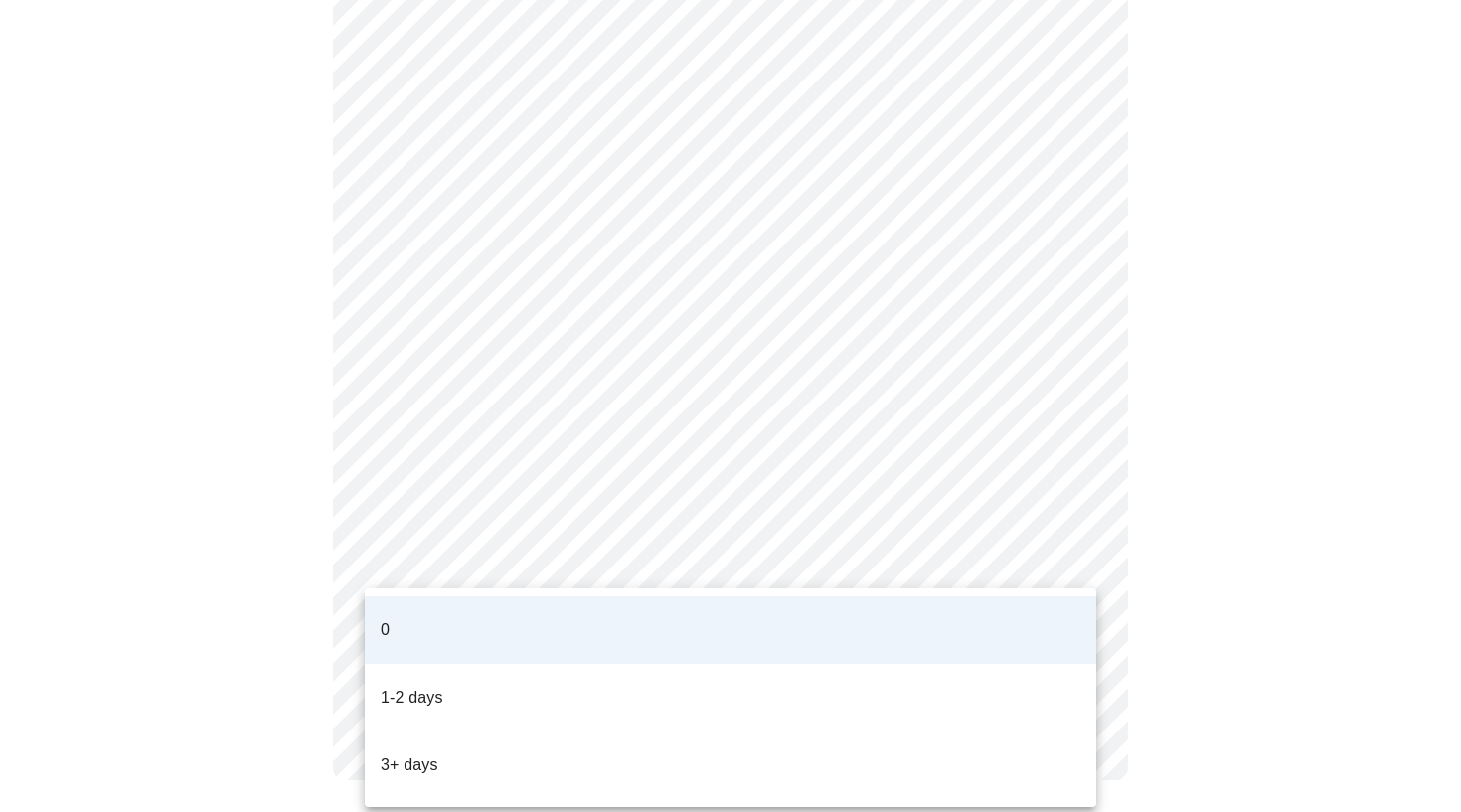 click on "0" at bounding box center (730, 630) 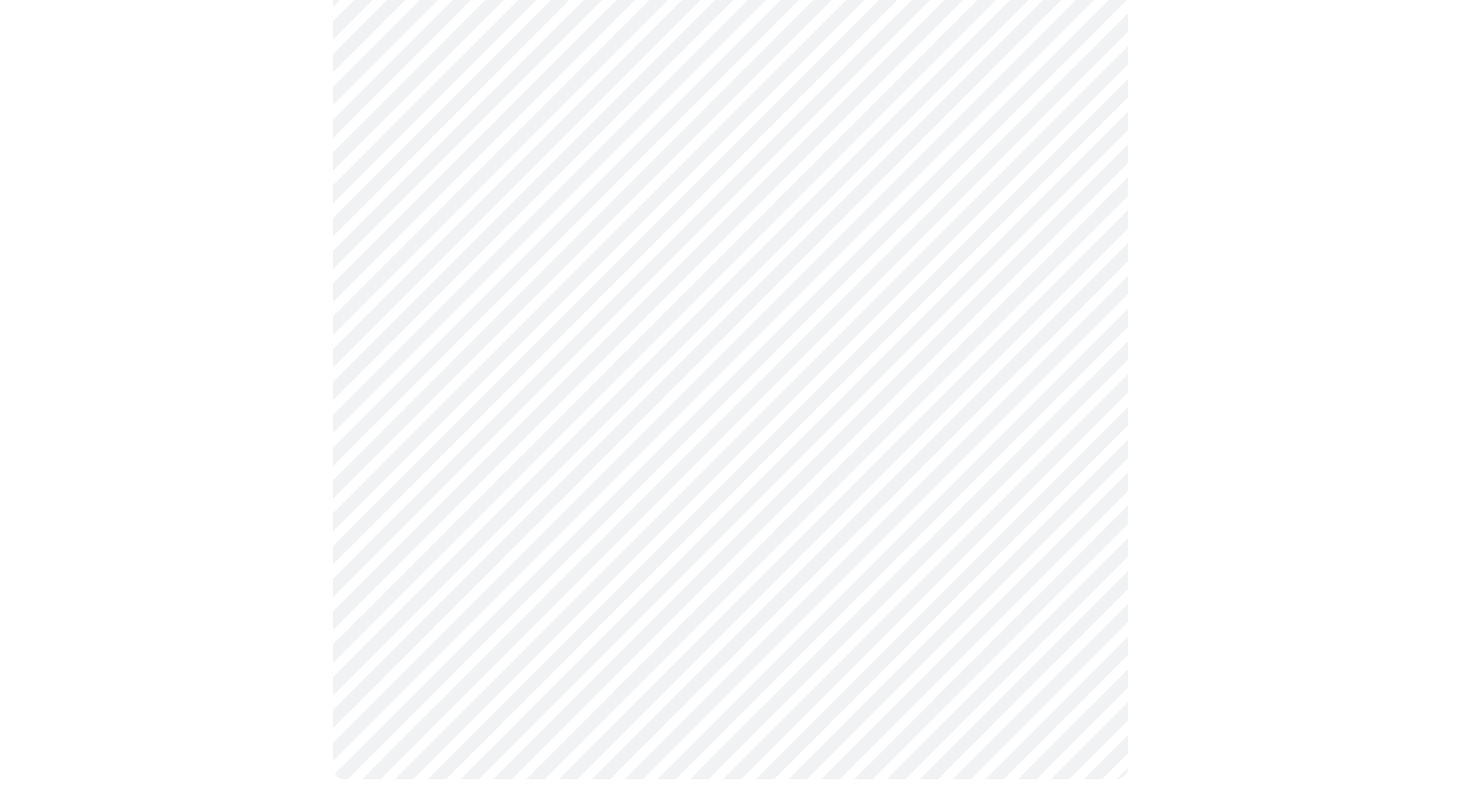 scroll, scrollTop: 1082, scrollLeft: 0, axis: vertical 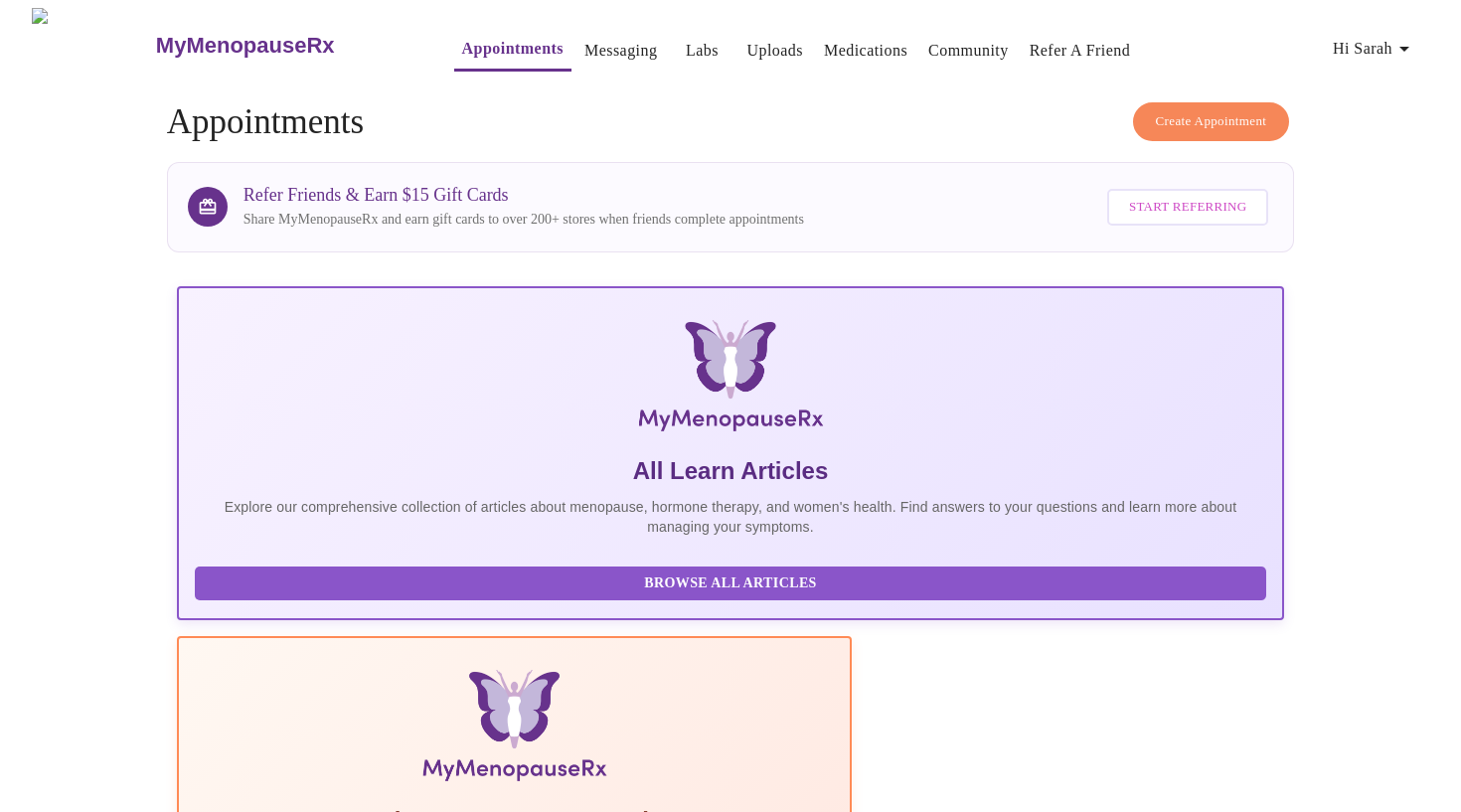 click on "Hi Sarah" at bounding box center (1375, 49) 